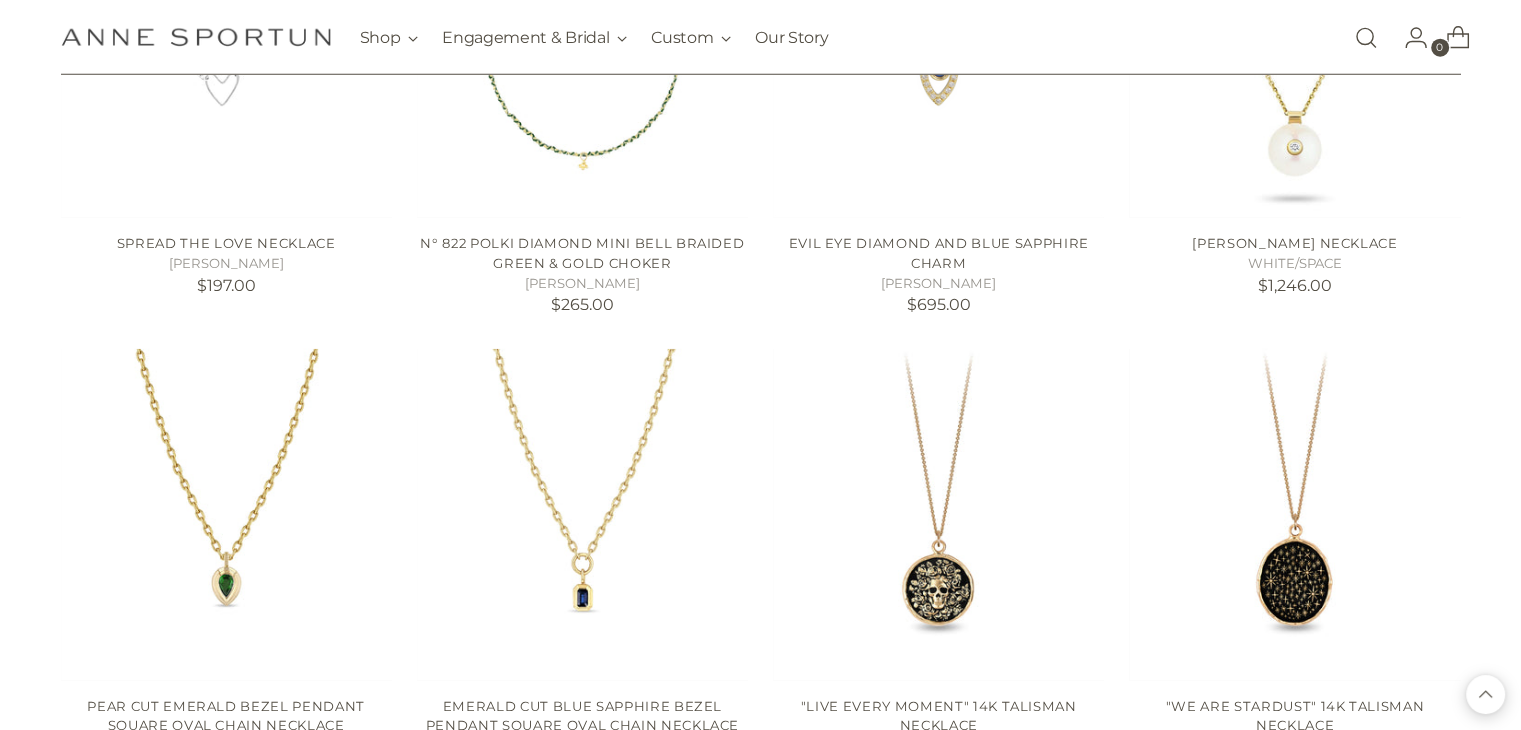 scroll, scrollTop: 5400, scrollLeft: 0, axis: vertical 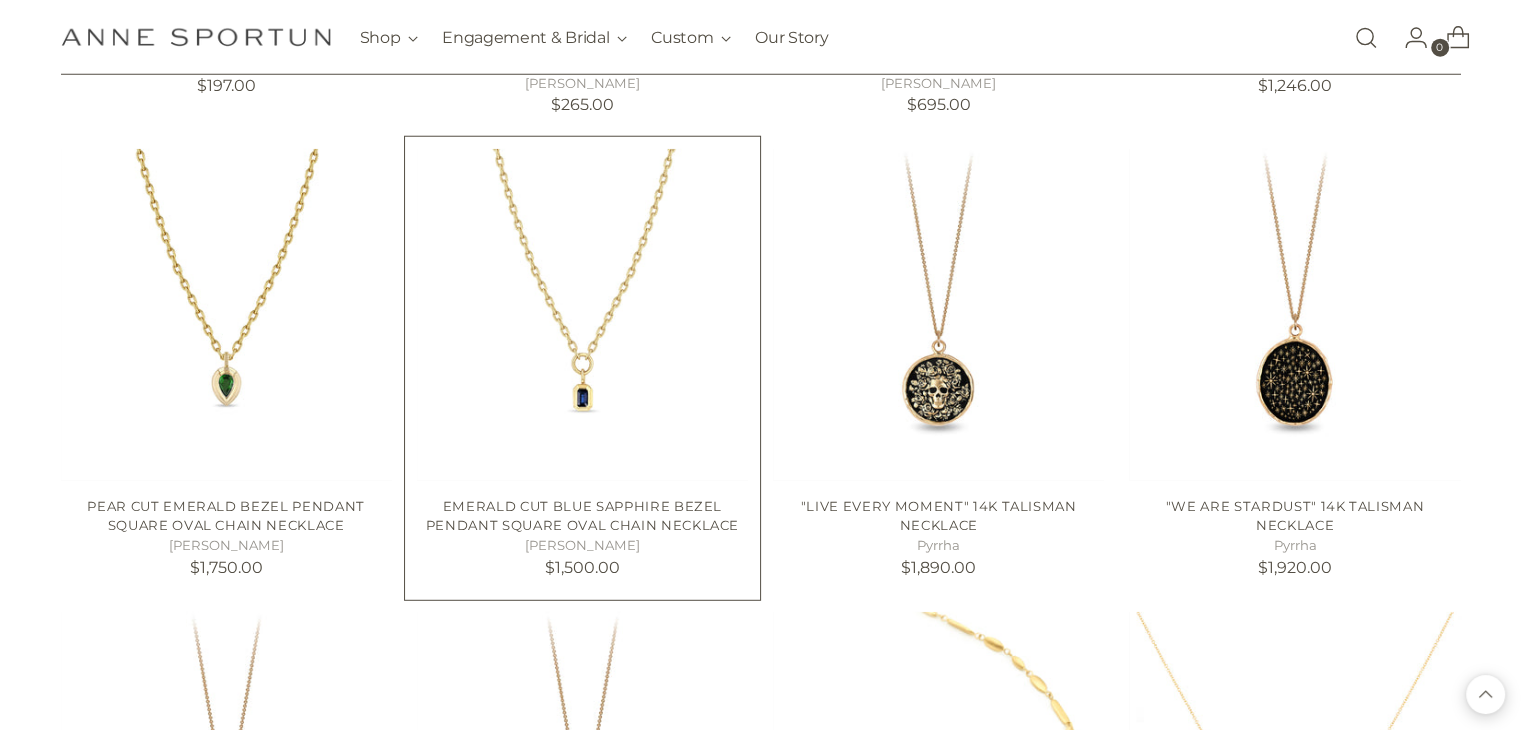 click on "[PERSON_NAME]" at bounding box center [582, 546] 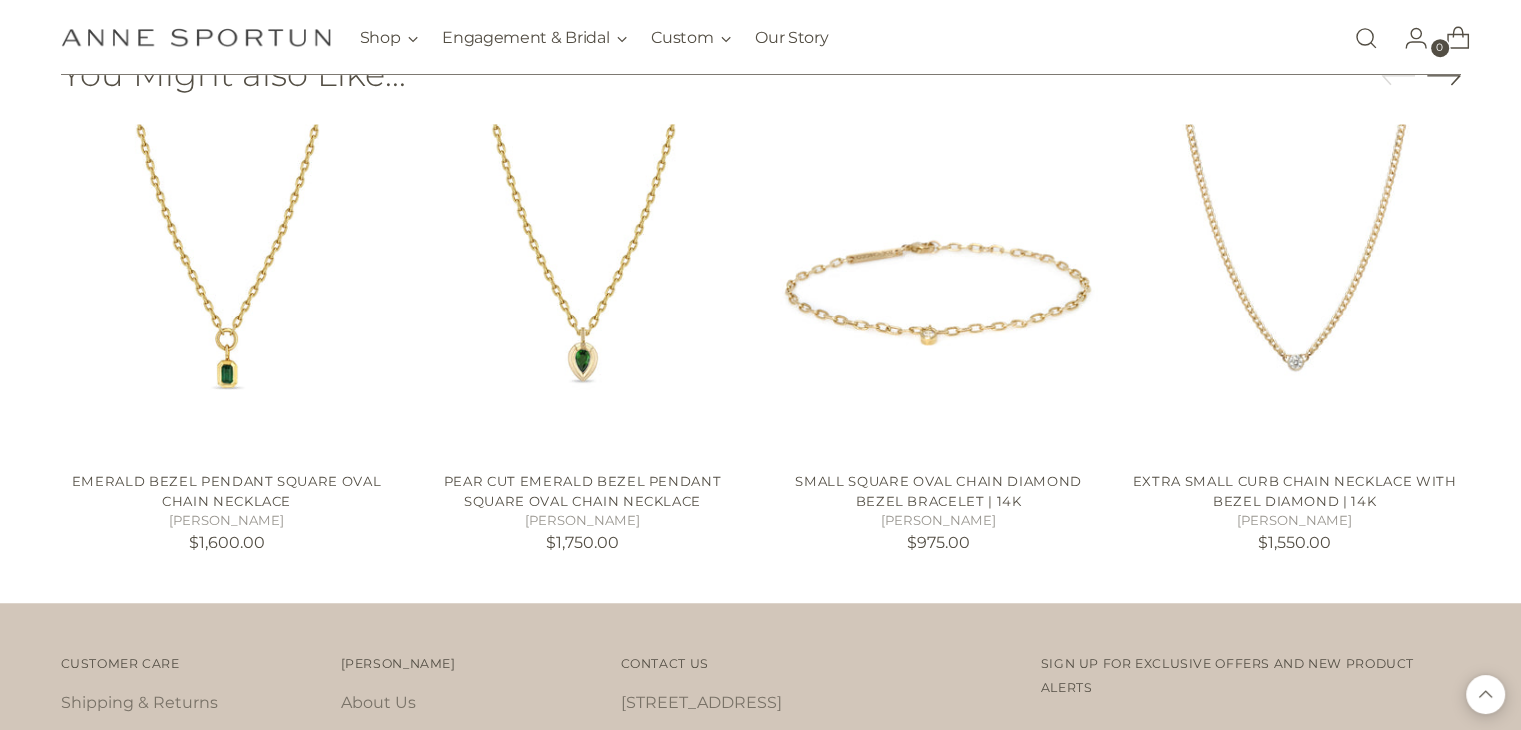 scroll, scrollTop: 1192, scrollLeft: 0, axis: vertical 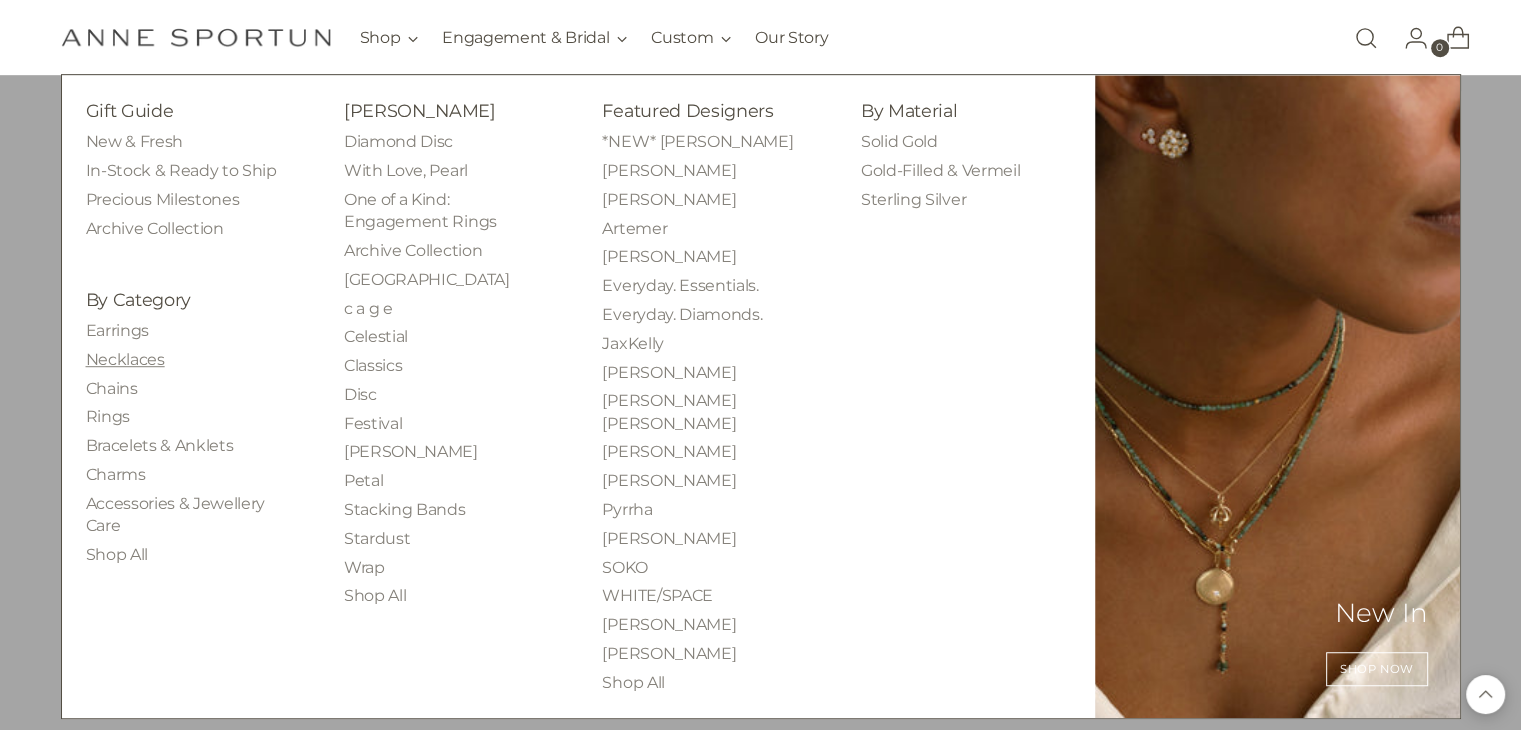 click on "Necklaces" at bounding box center (125, 359) 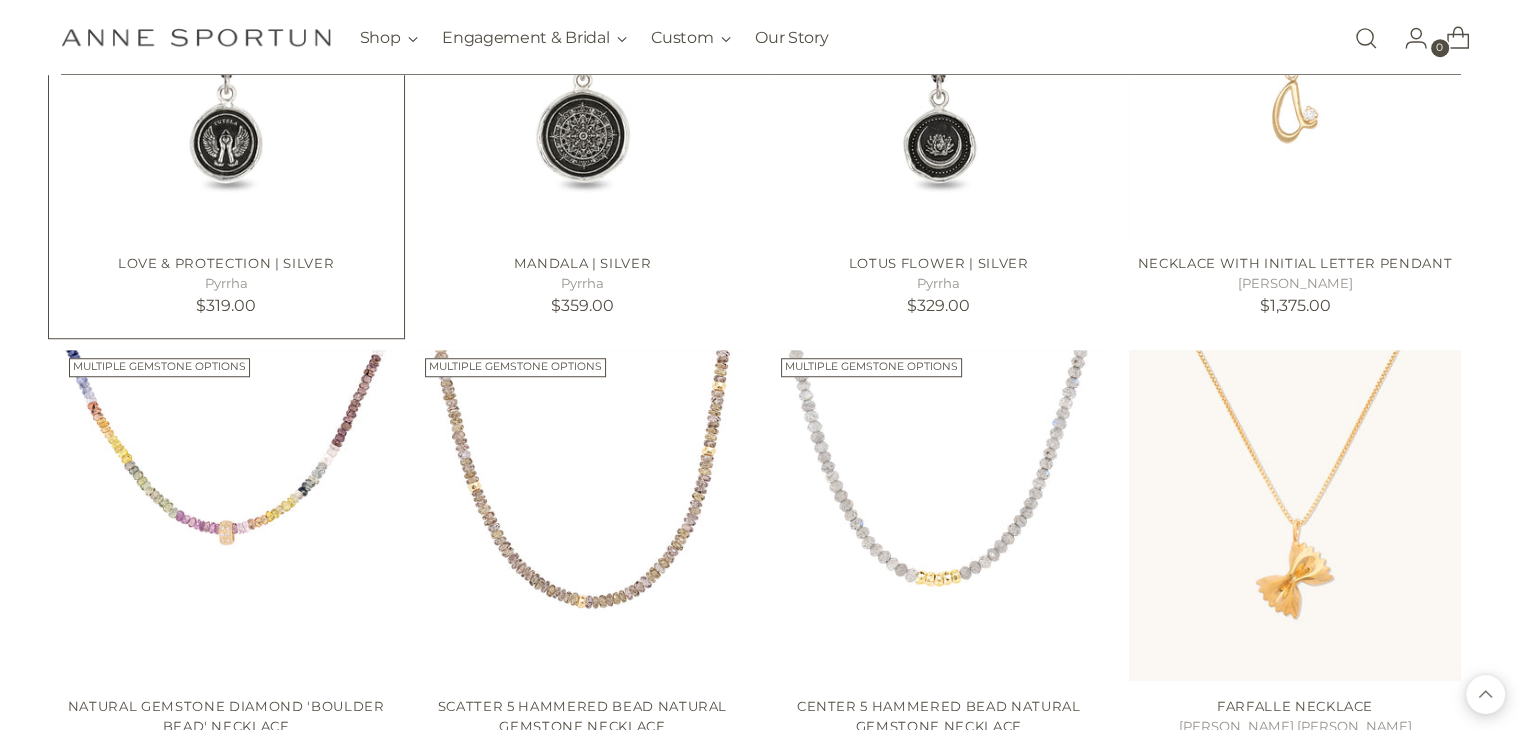 scroll, scrollTop: 1700, scrollLeft: 0, axis: vertical 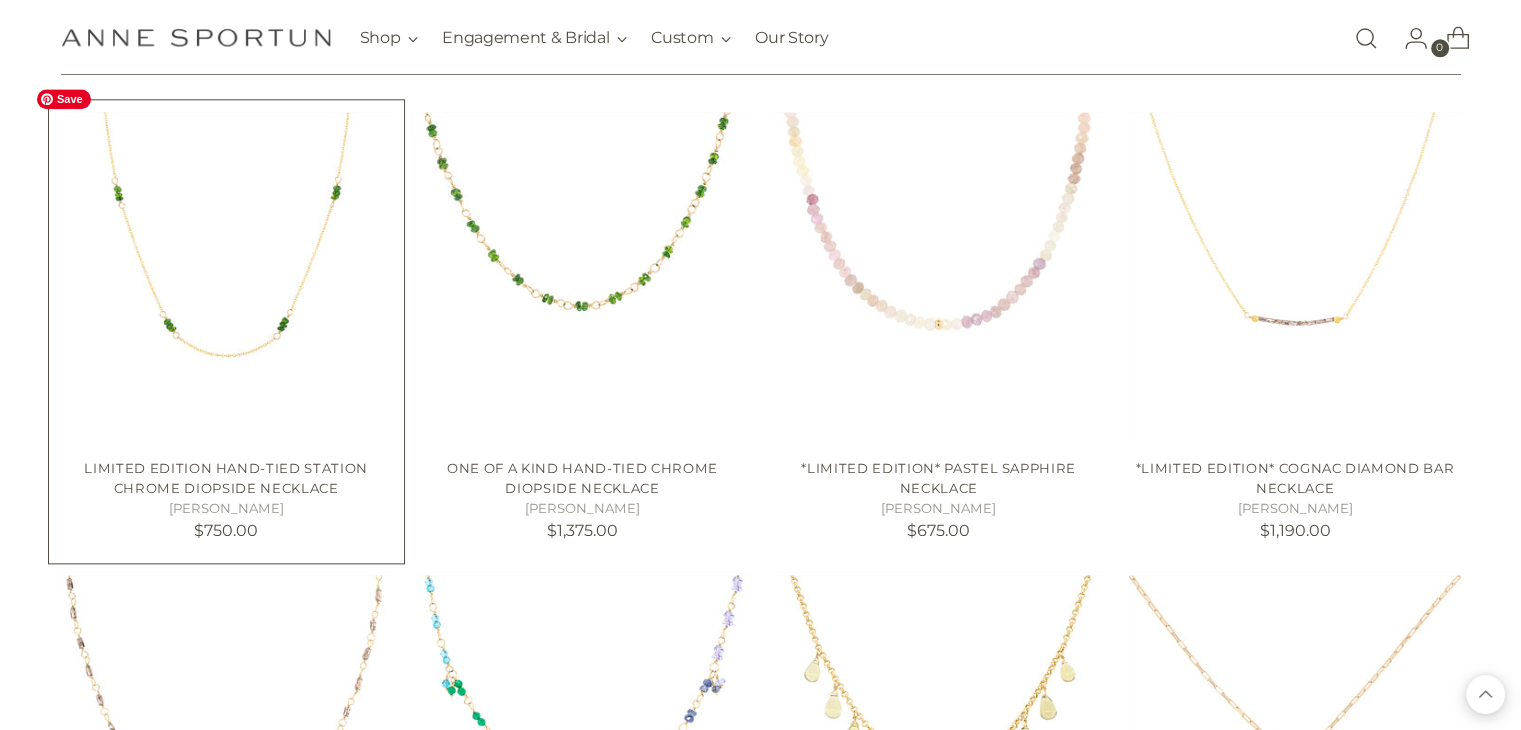 click at bounding box center (0, 0) 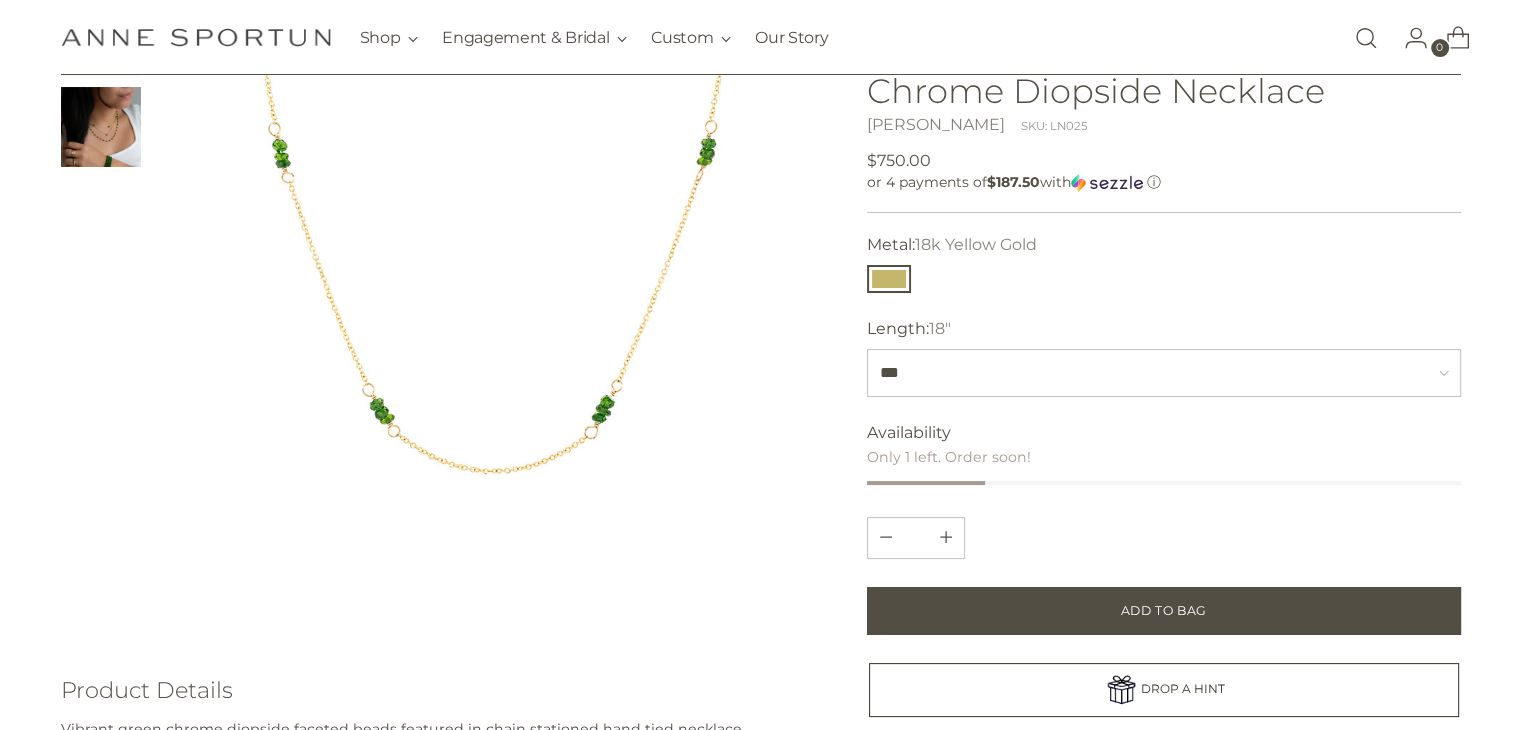 scroll, scrollTop: 0, scrollLeft: 0, axis: both 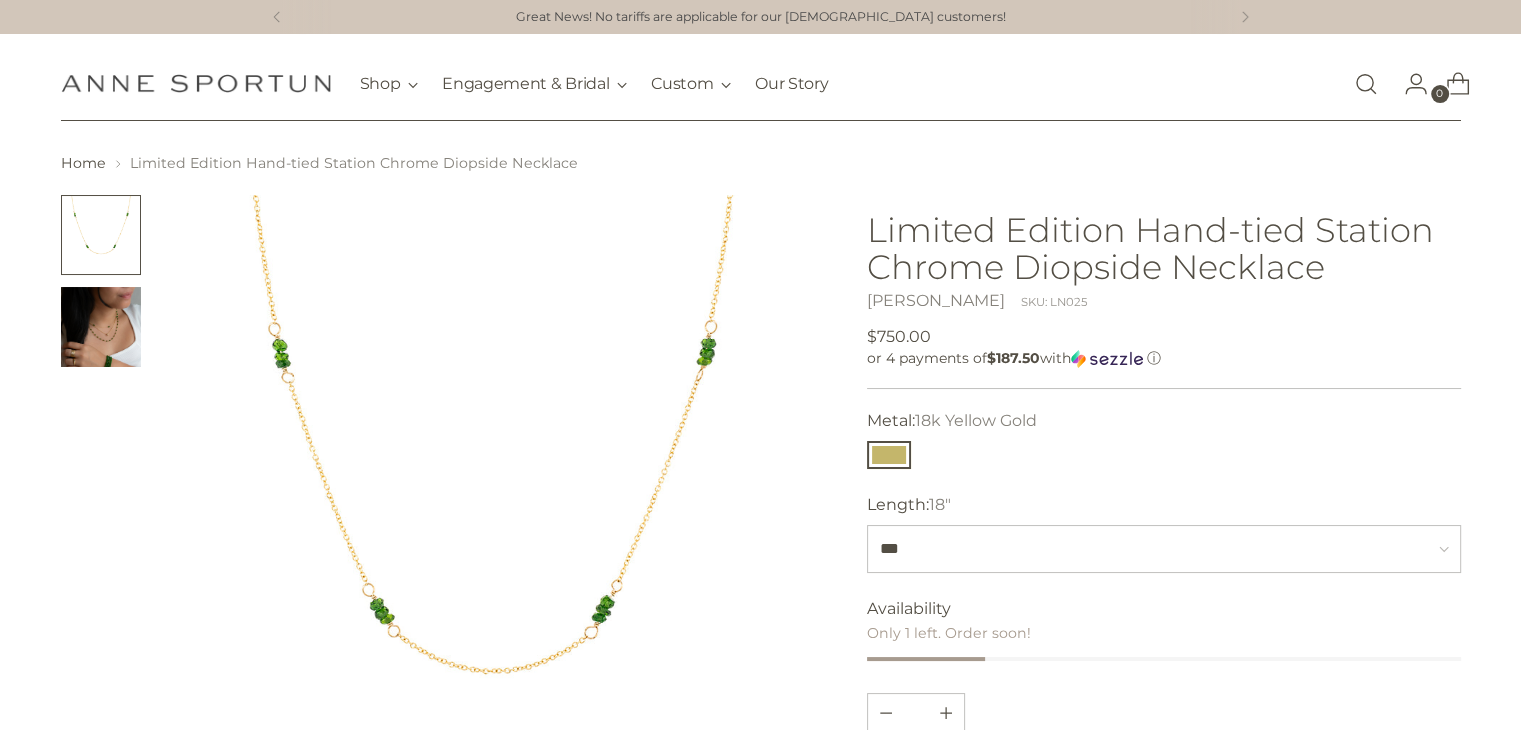 click at bounding box center [101, 327] 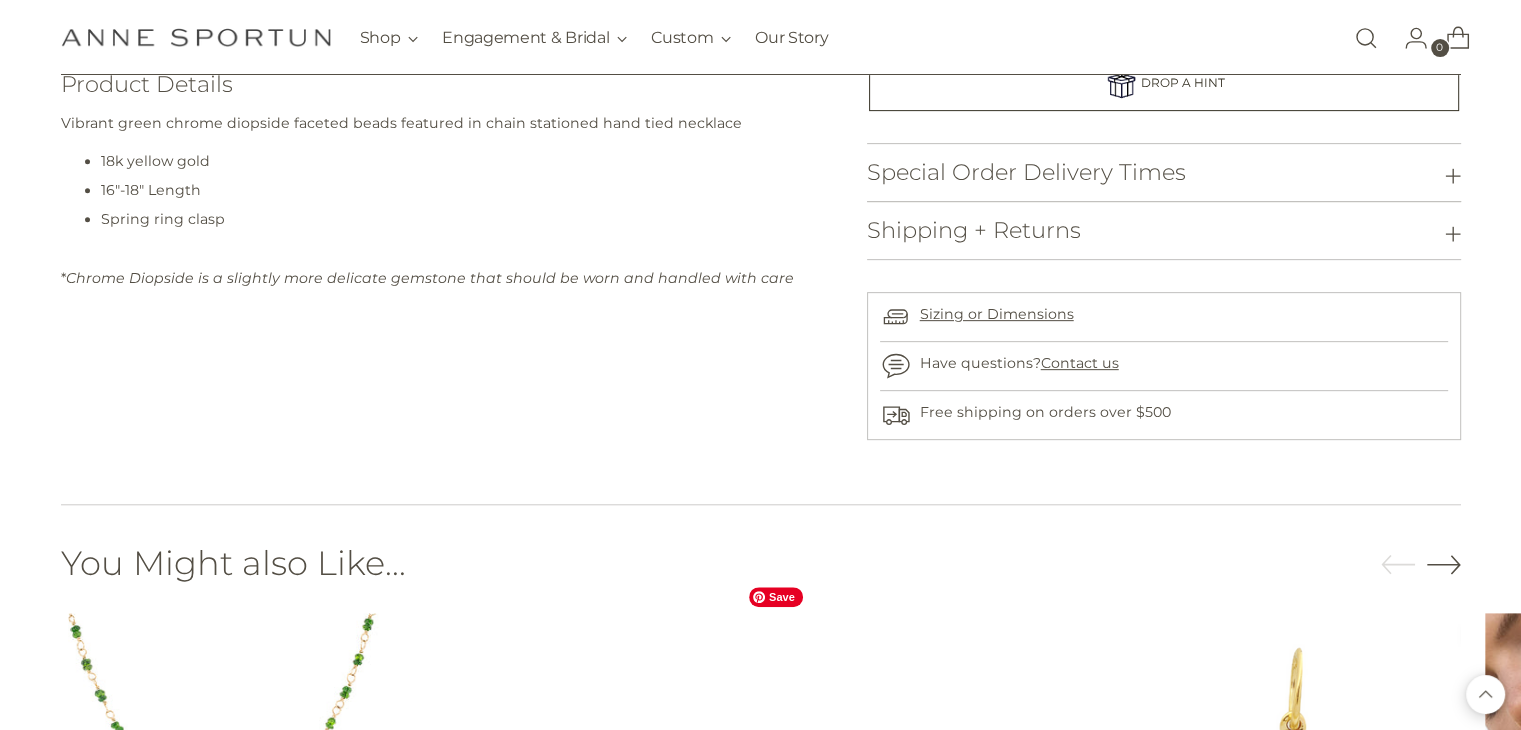 scroll, scrollTop: 800, scrollLeft: 0, axis: vertical 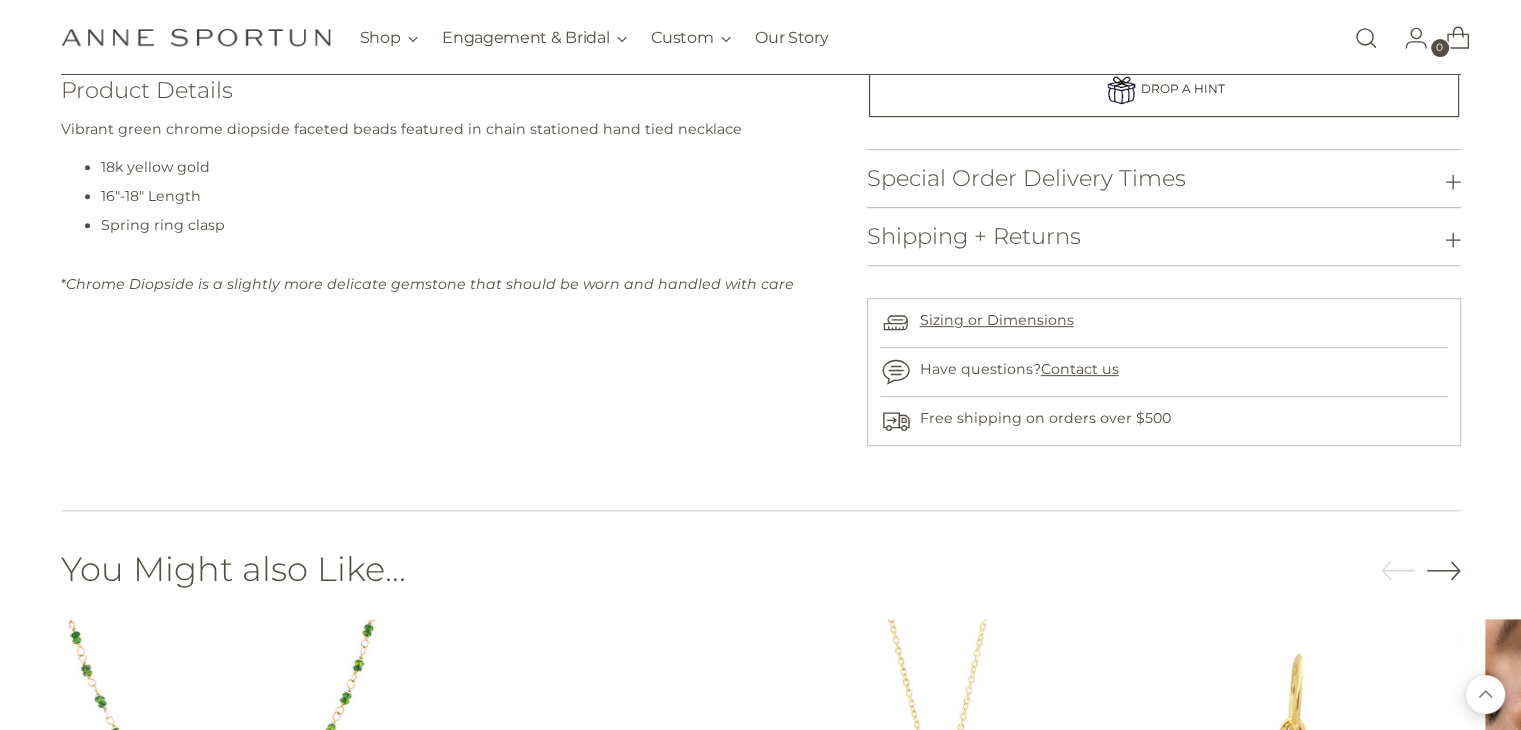 type 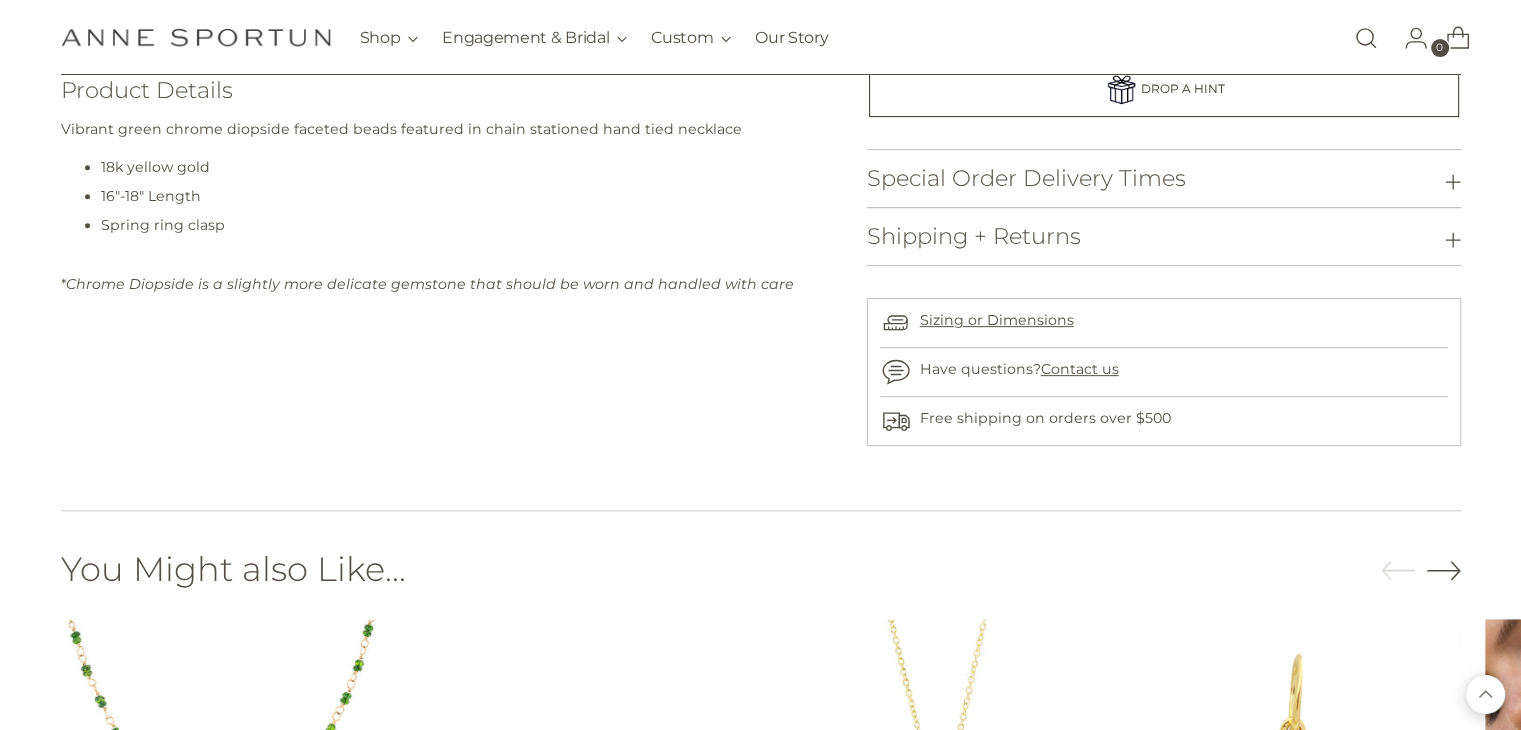 click at bounding box center [101, -473] 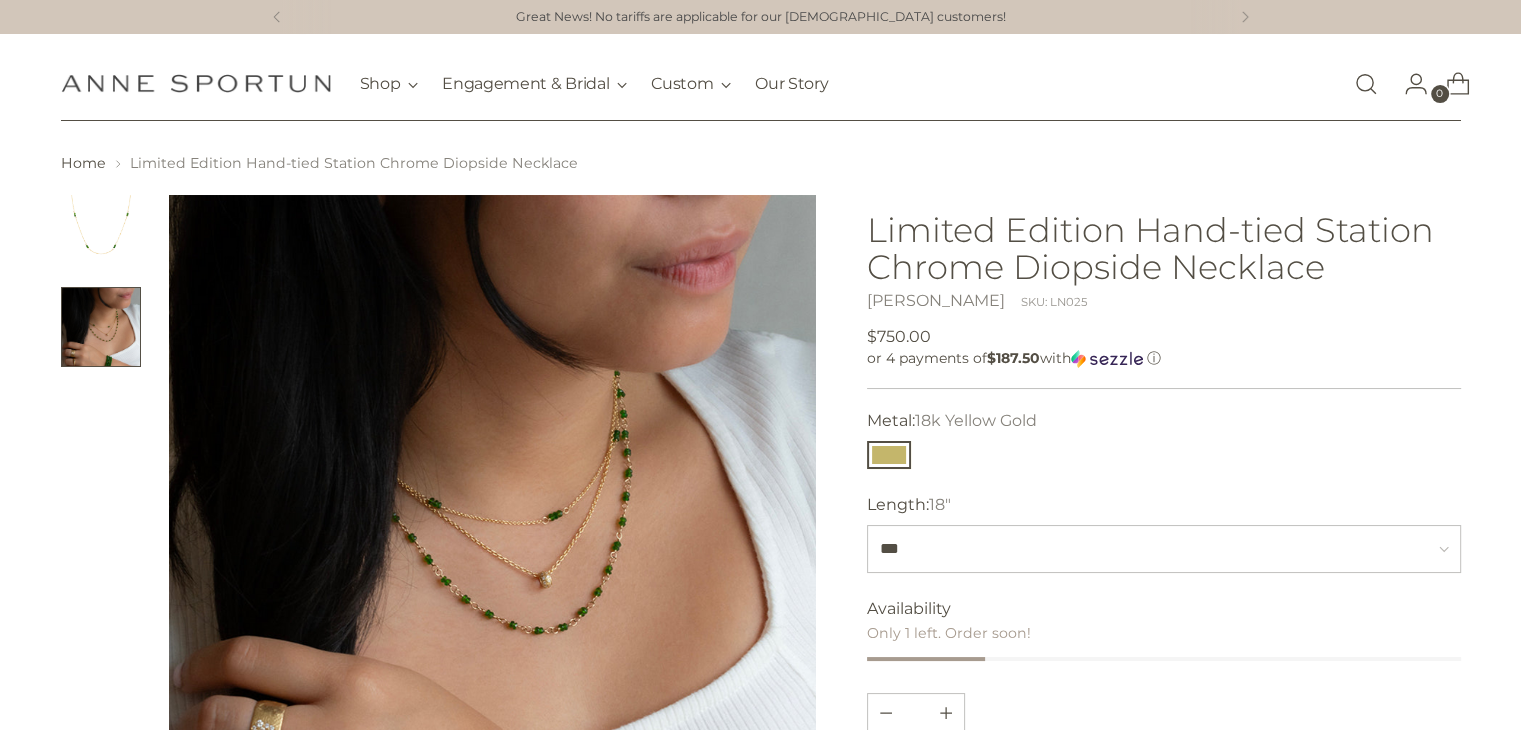 scroll, scrollTop: 400, scrollLeft: 0, axis: vertical 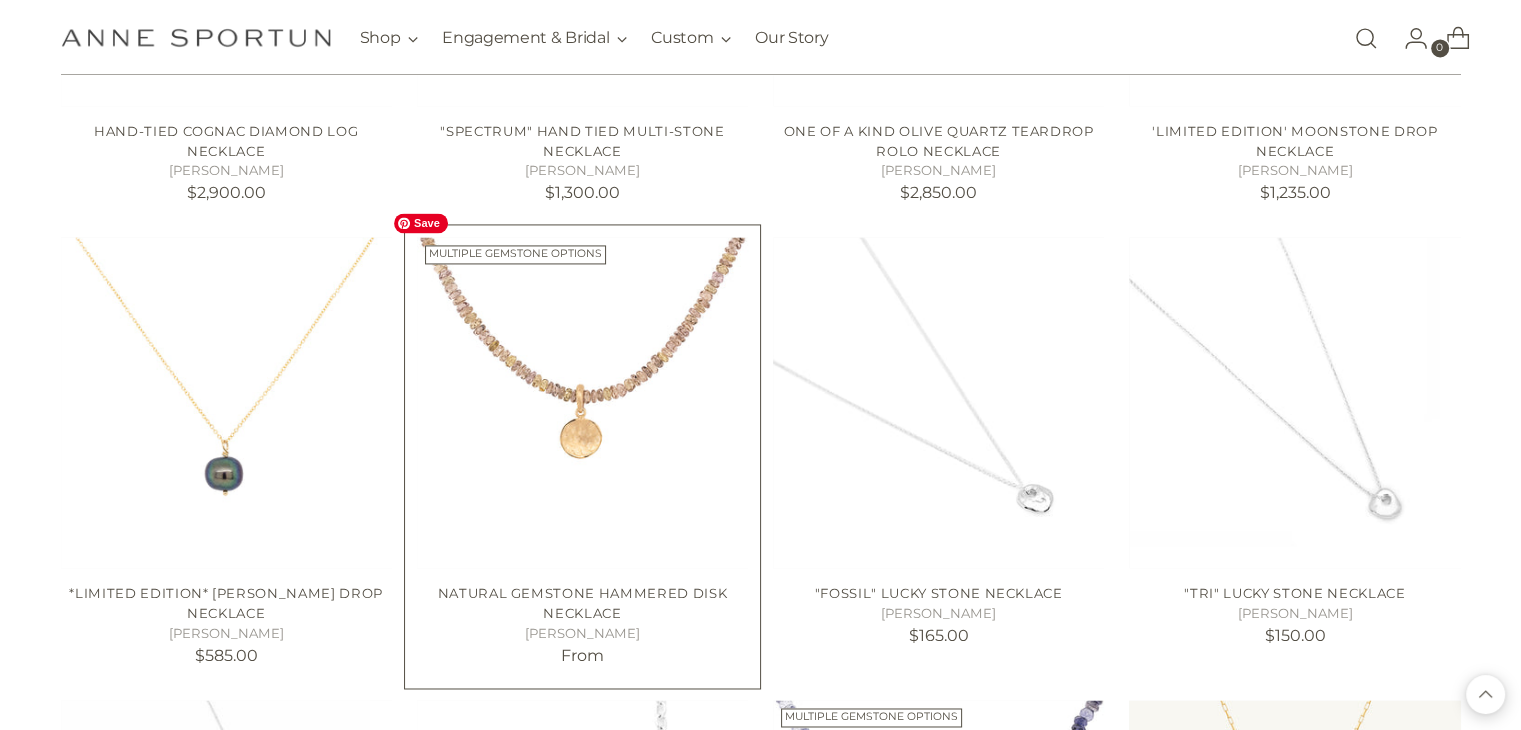 click at bounding box center (0, 0) 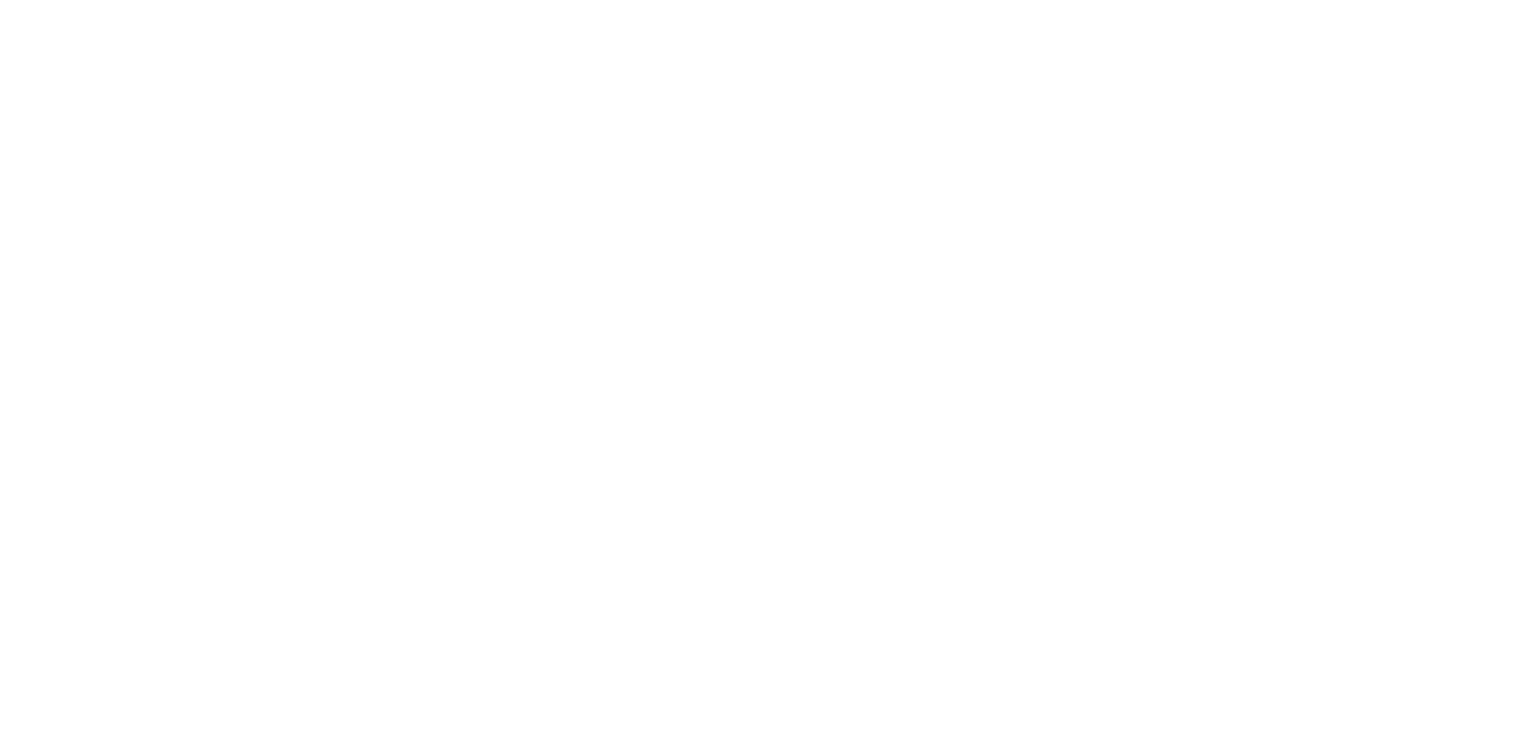 scroll, scrollTop: 0, scrollLeft: 0, axis: both 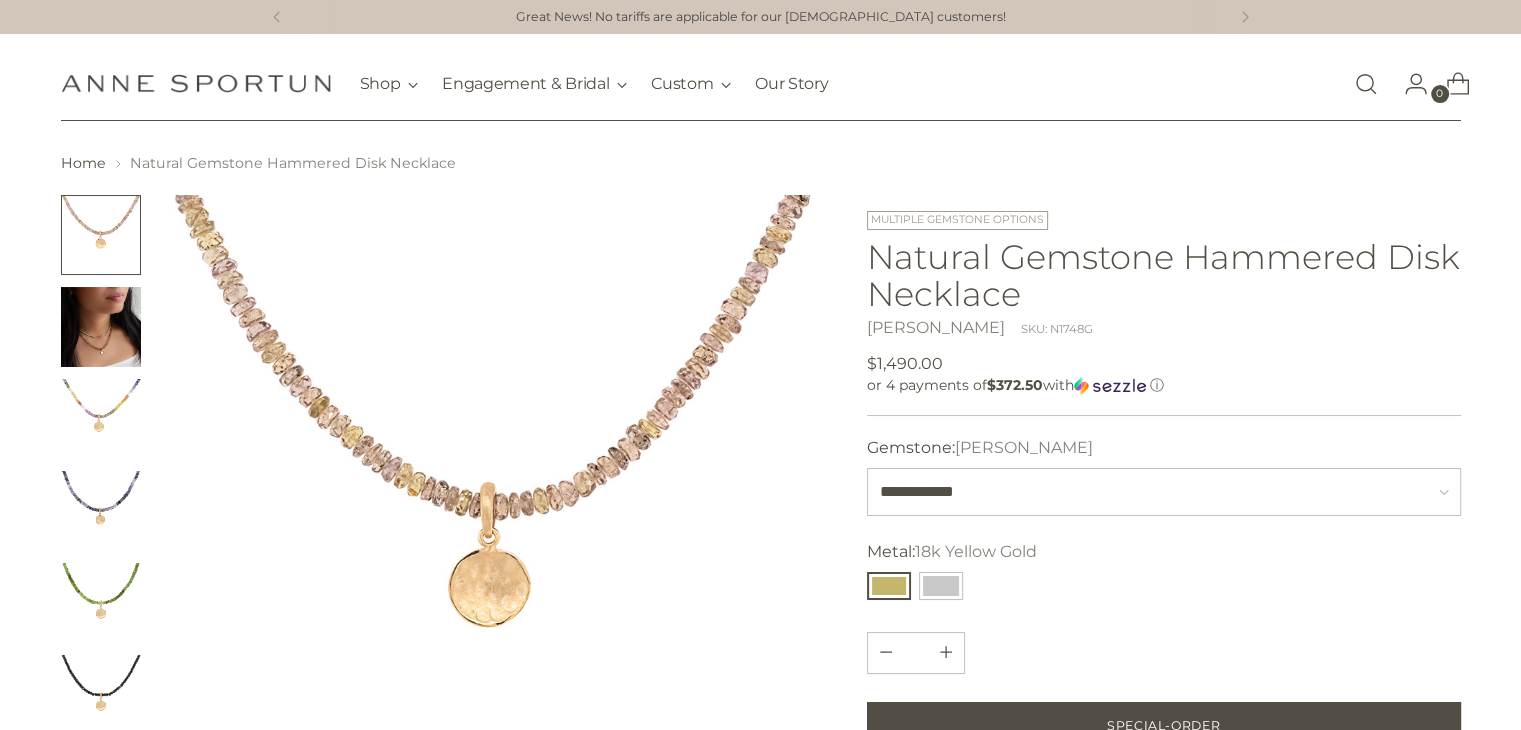 click at bounding box center [101, 327] 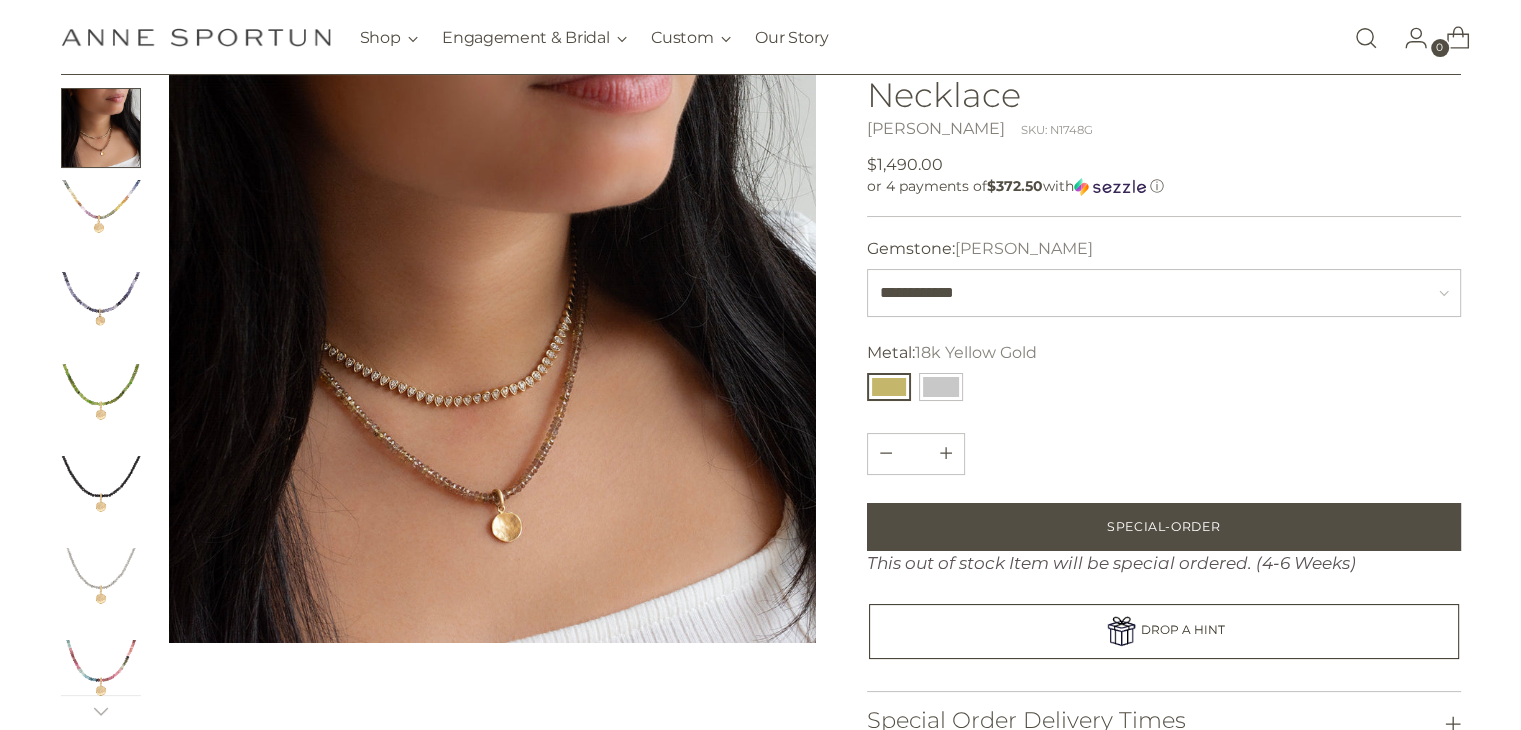 scroll, scrollTop: 300, scrollLeft: 0, axis: vertical 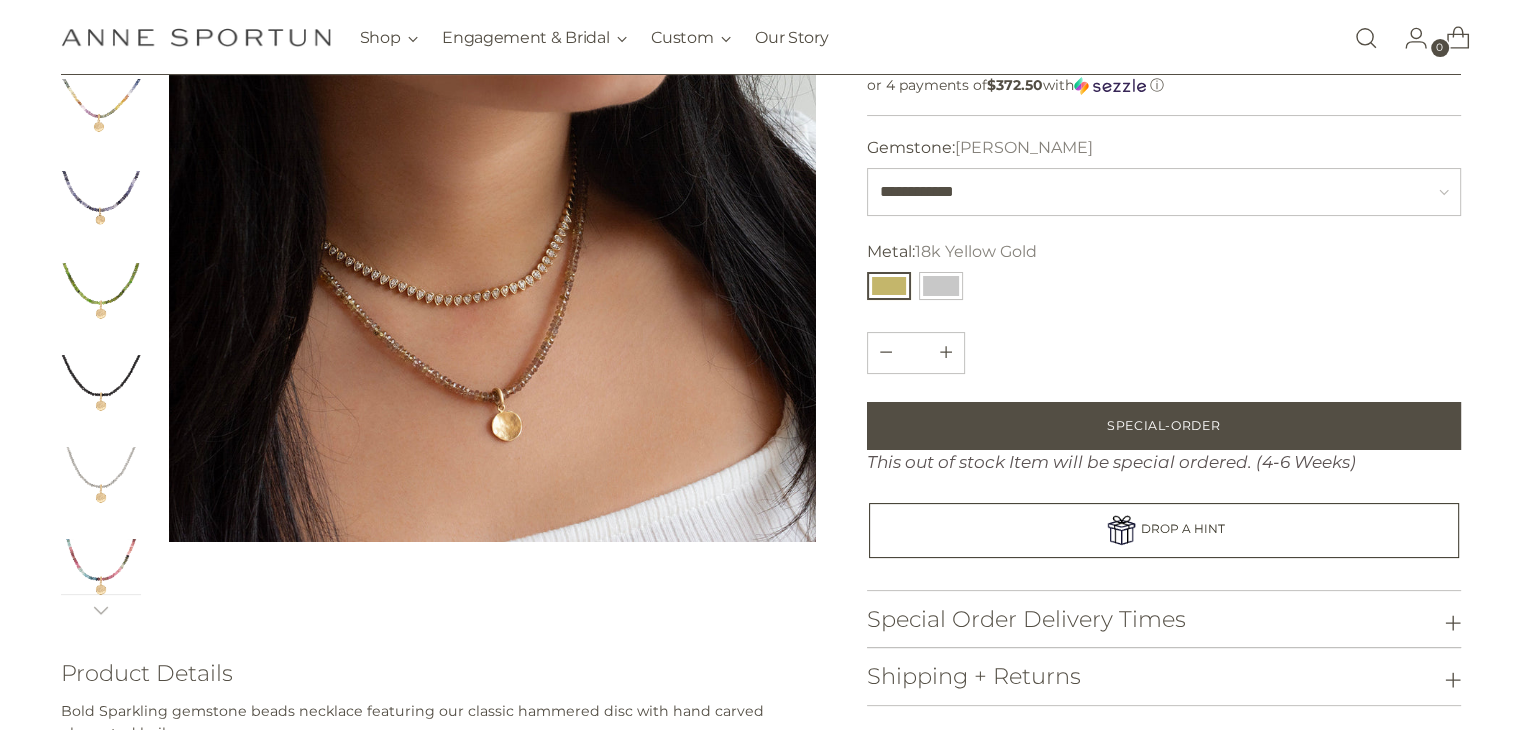 click at bounding box center [493, 219] 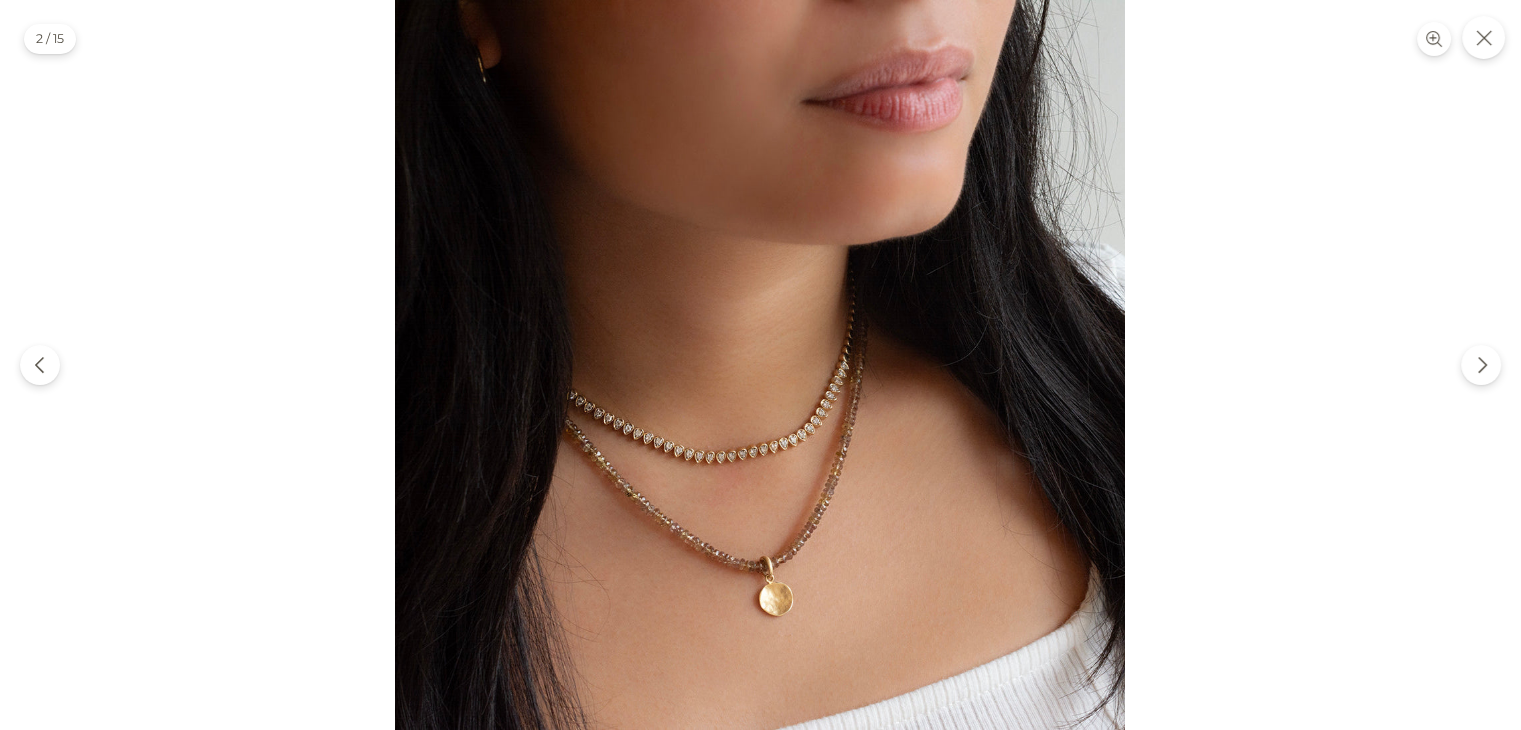 click at bounding box center (760, 365) 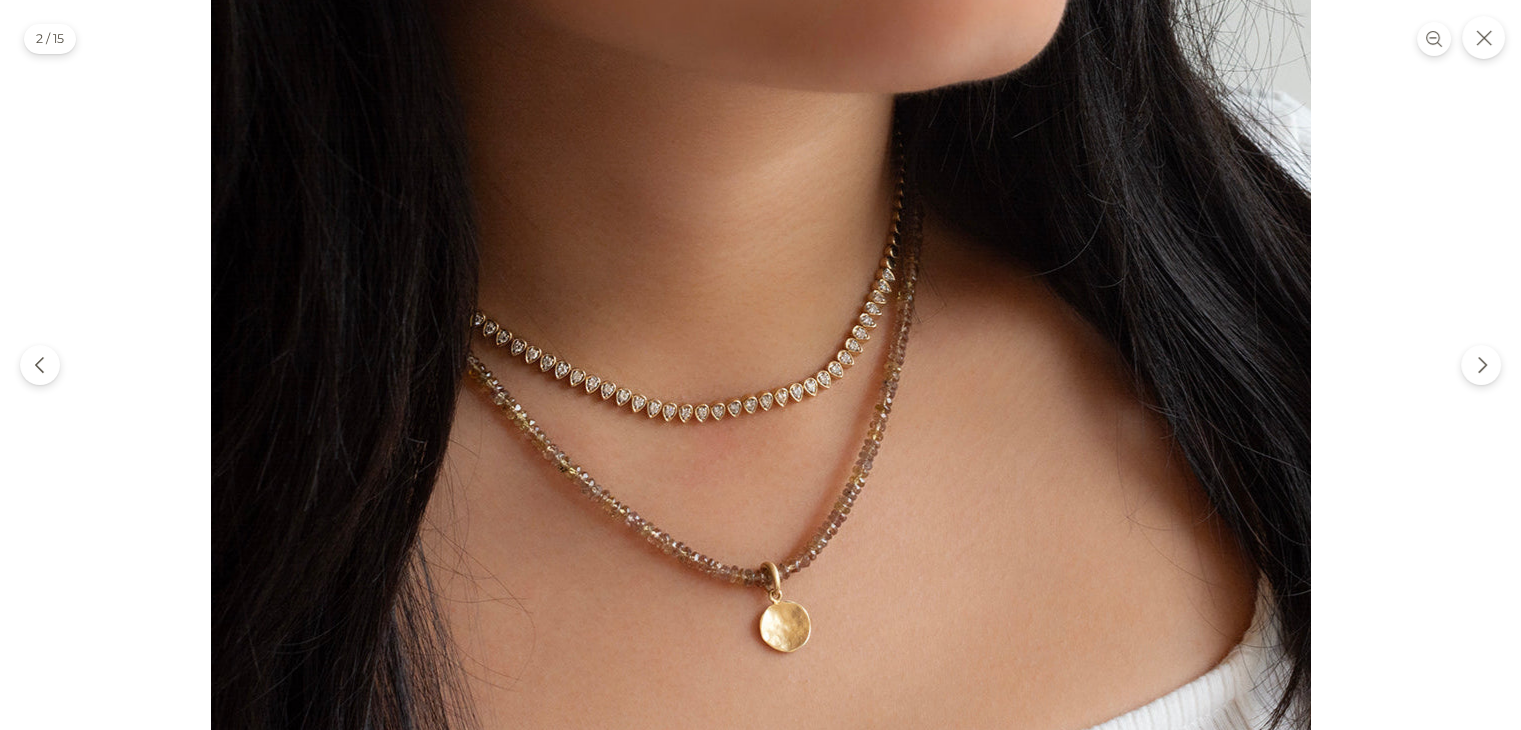 click at bounding box center [761, 274] 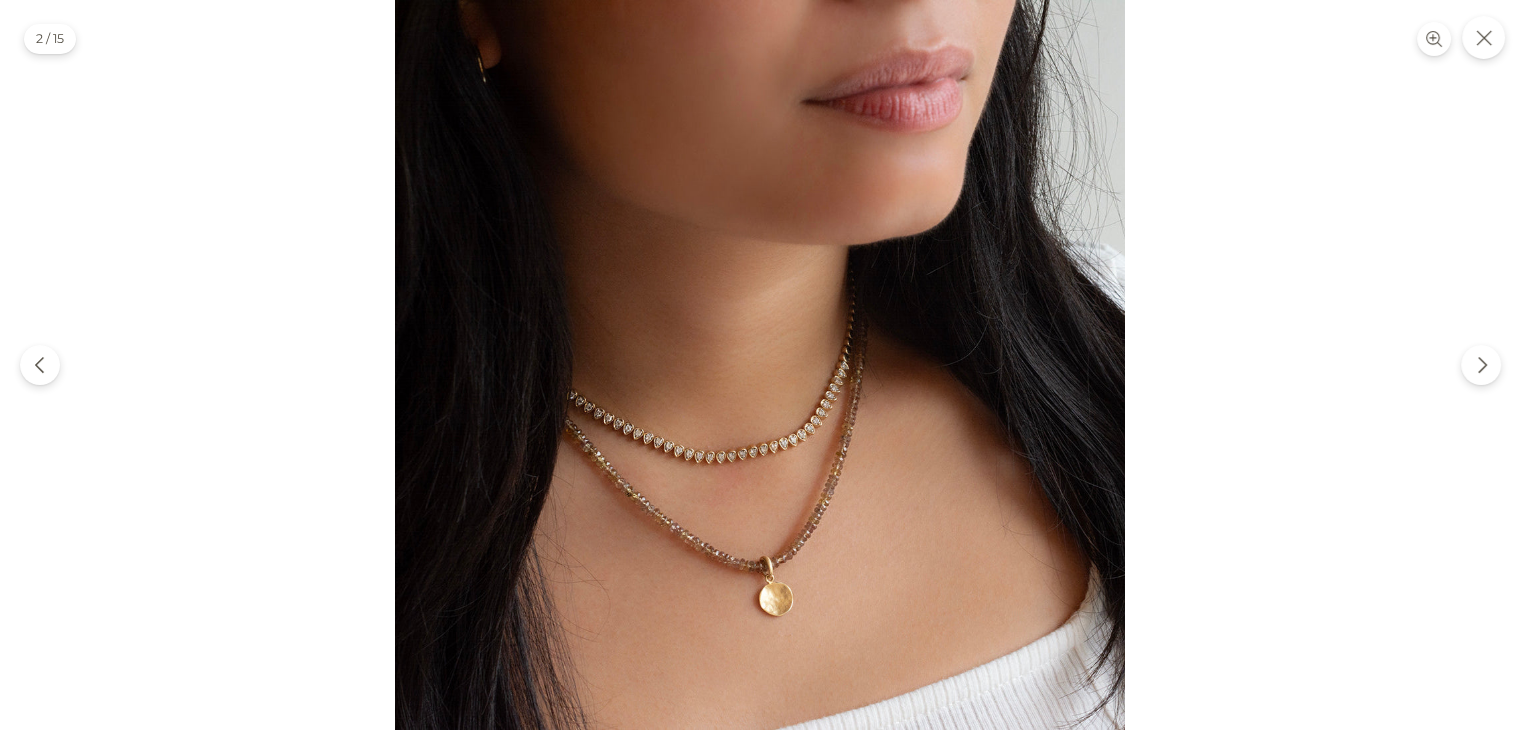 click at bounding box center [760, 365] 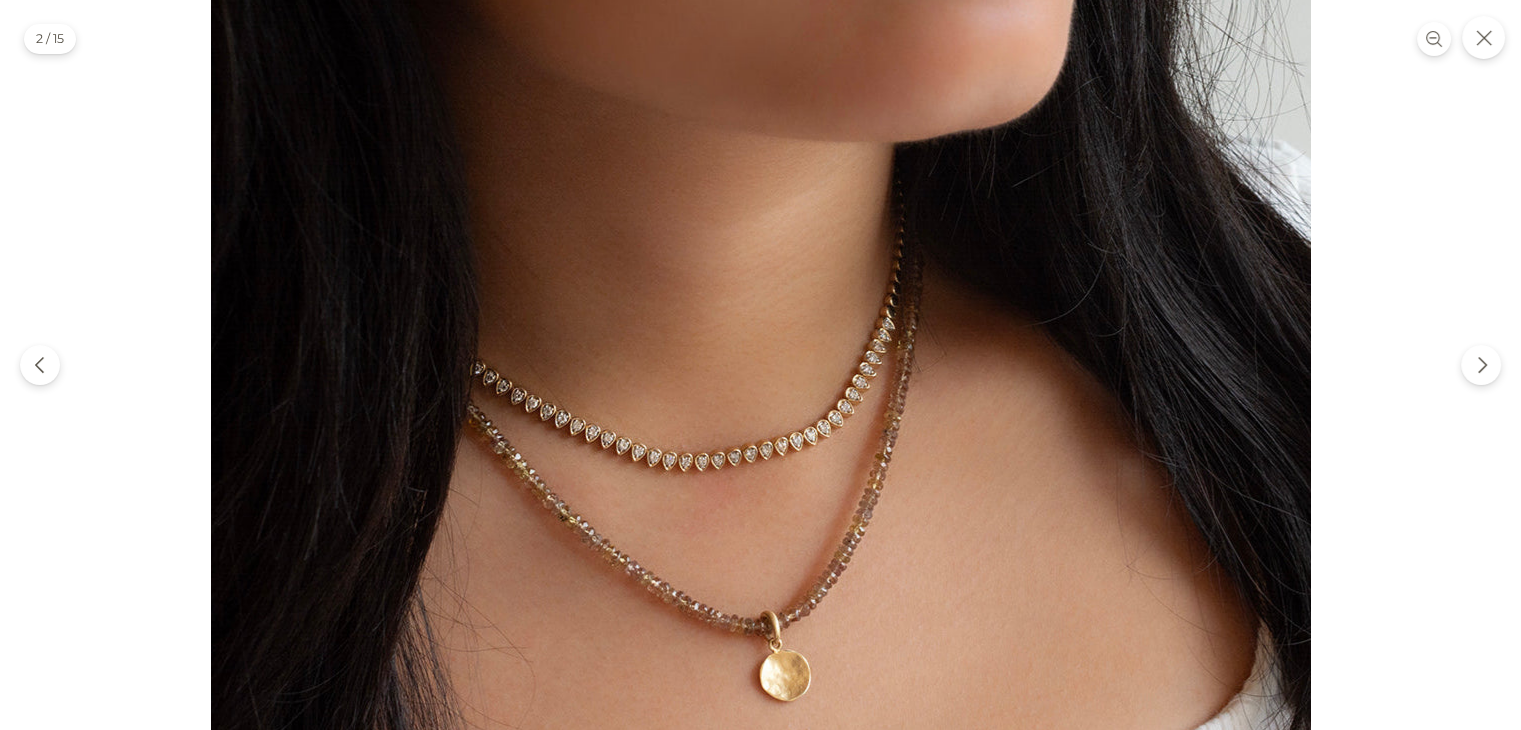 click at bounding box center (761, 323) 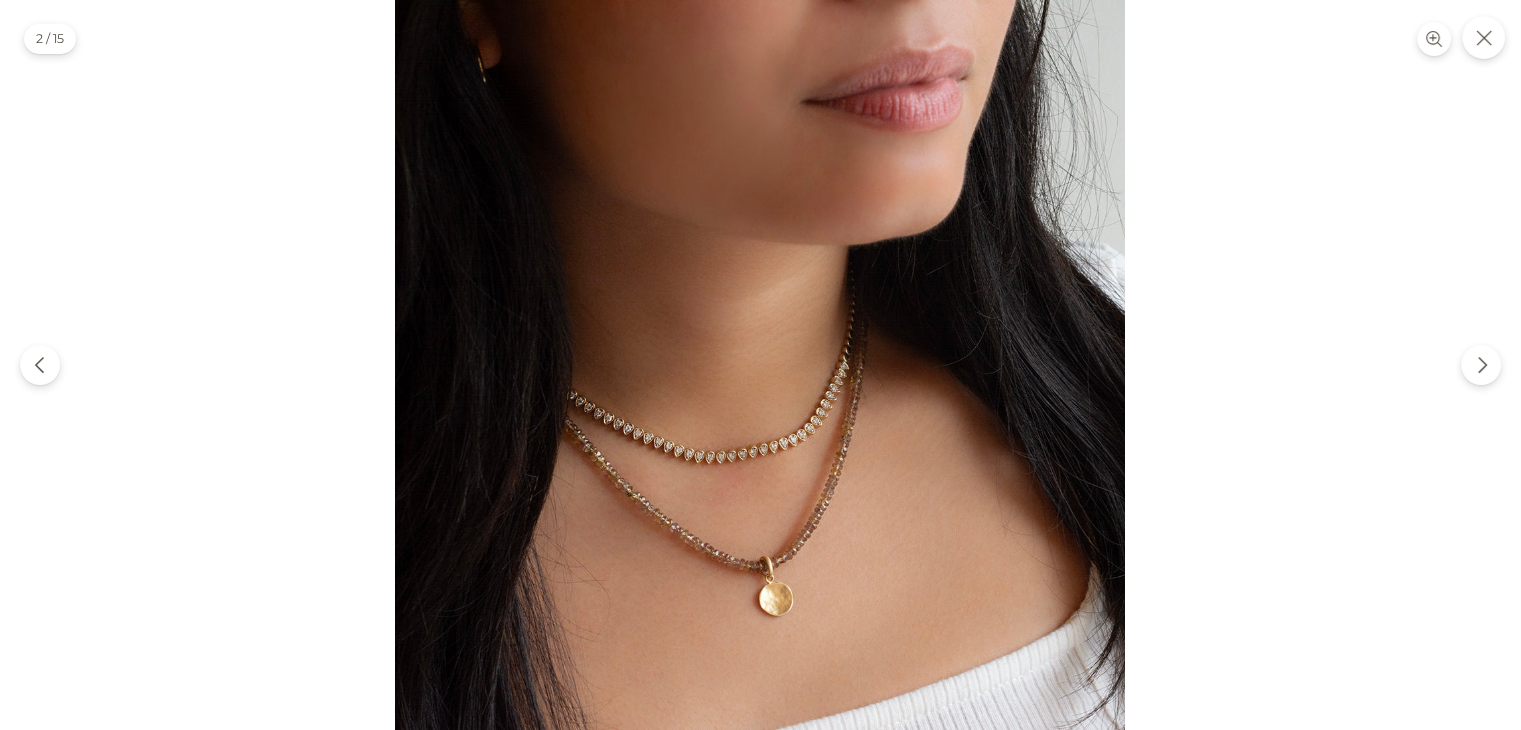 click at bounding box center [760, 365] 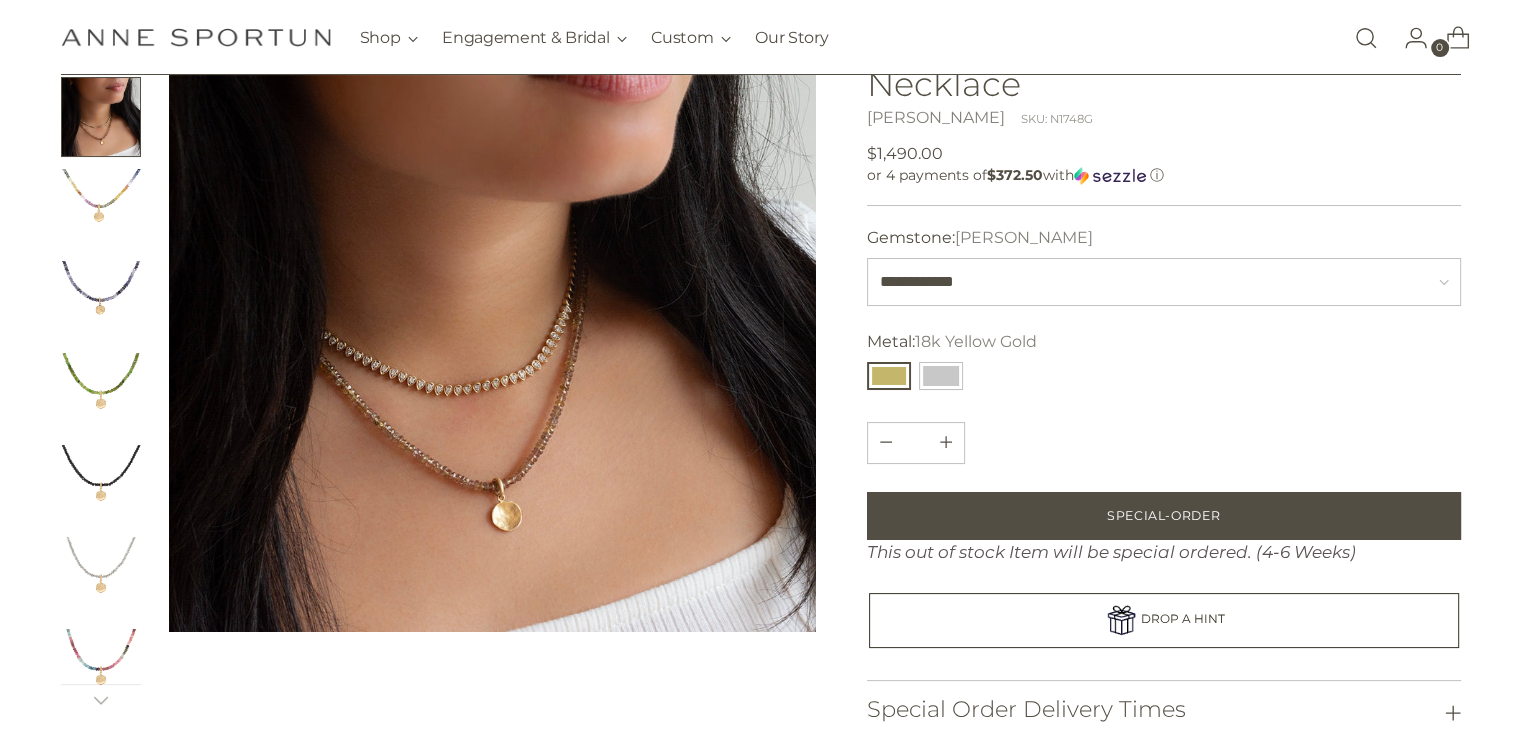 scroll, scrollTop: 200, scrollLeft: 0, axis: vertical 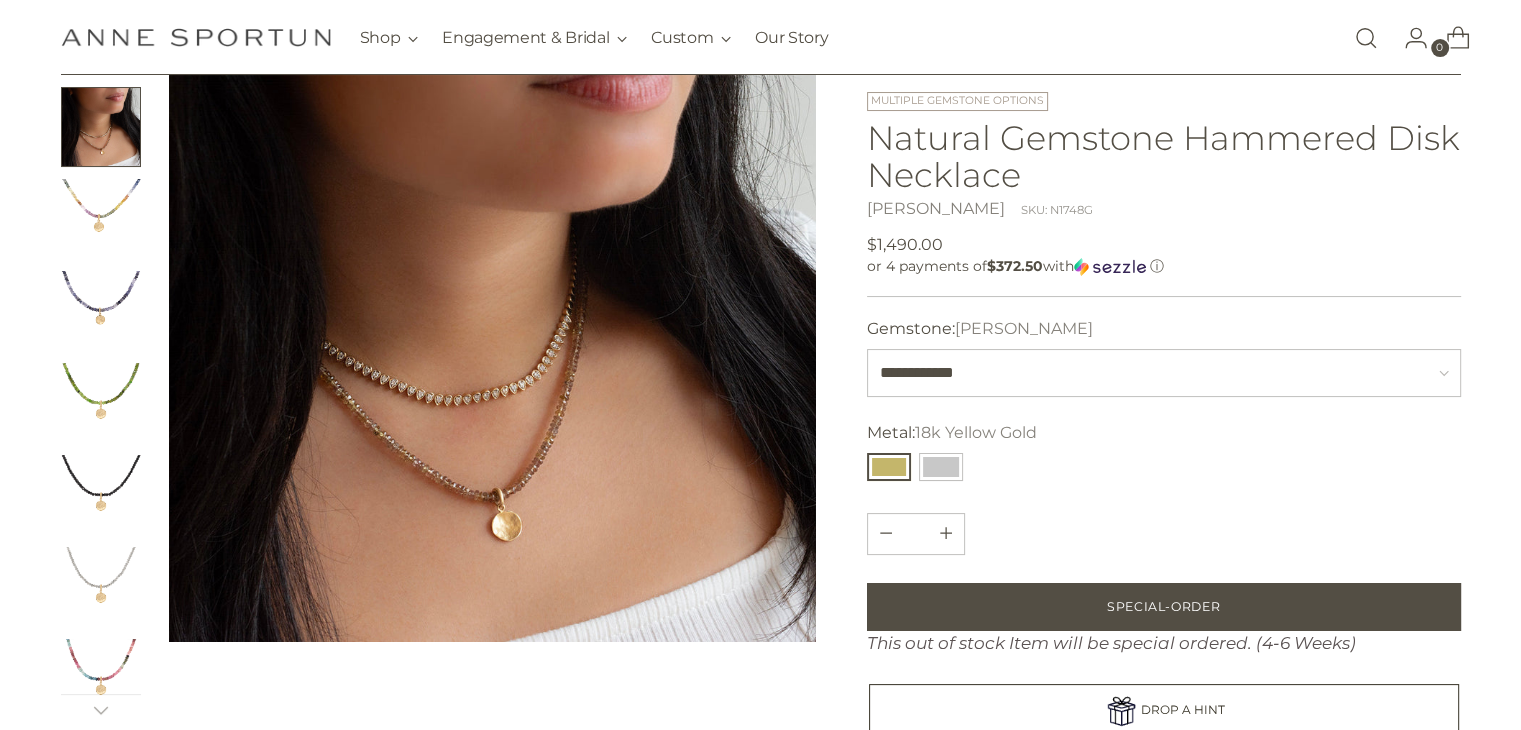 click at bounding box center (101, 219) 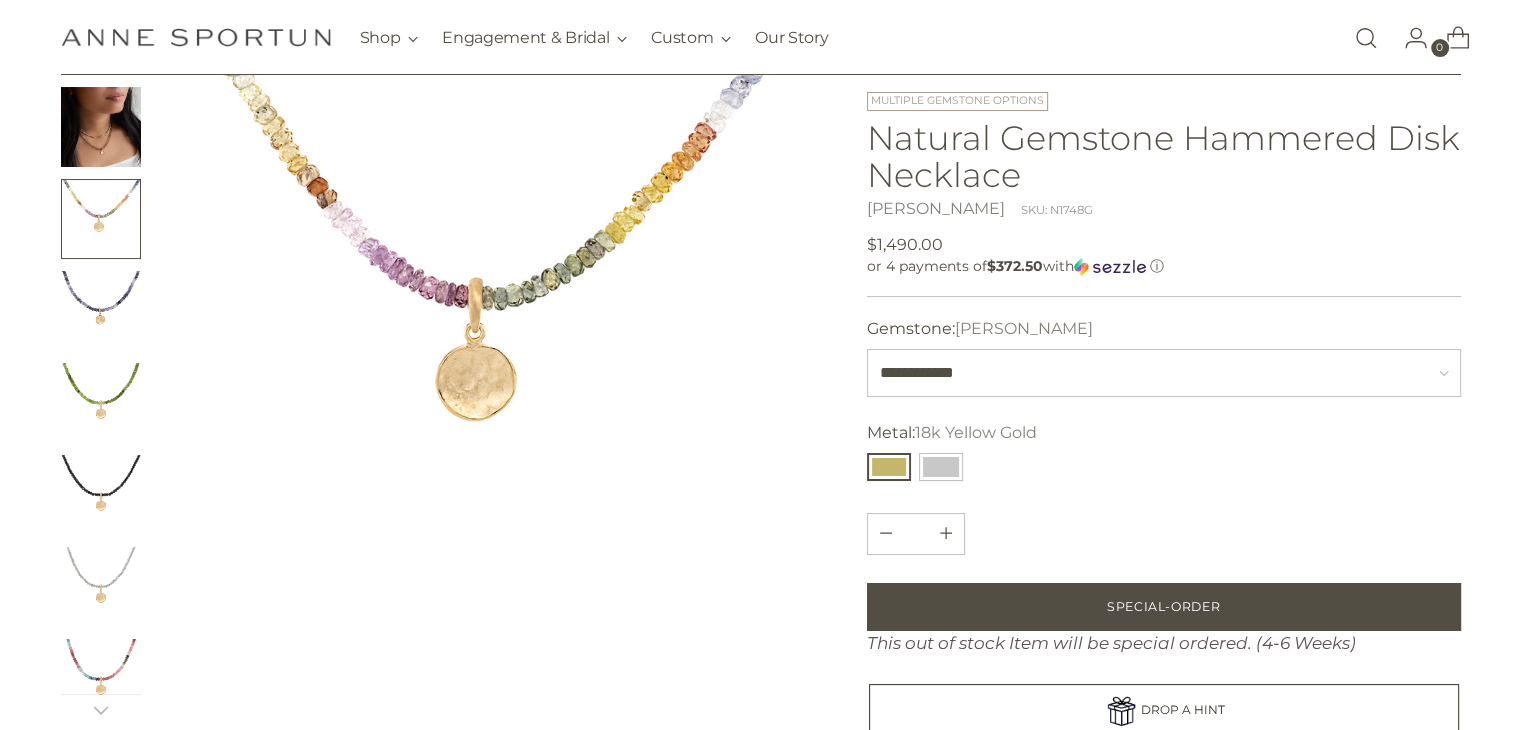 click at bounding box center (101, 311) 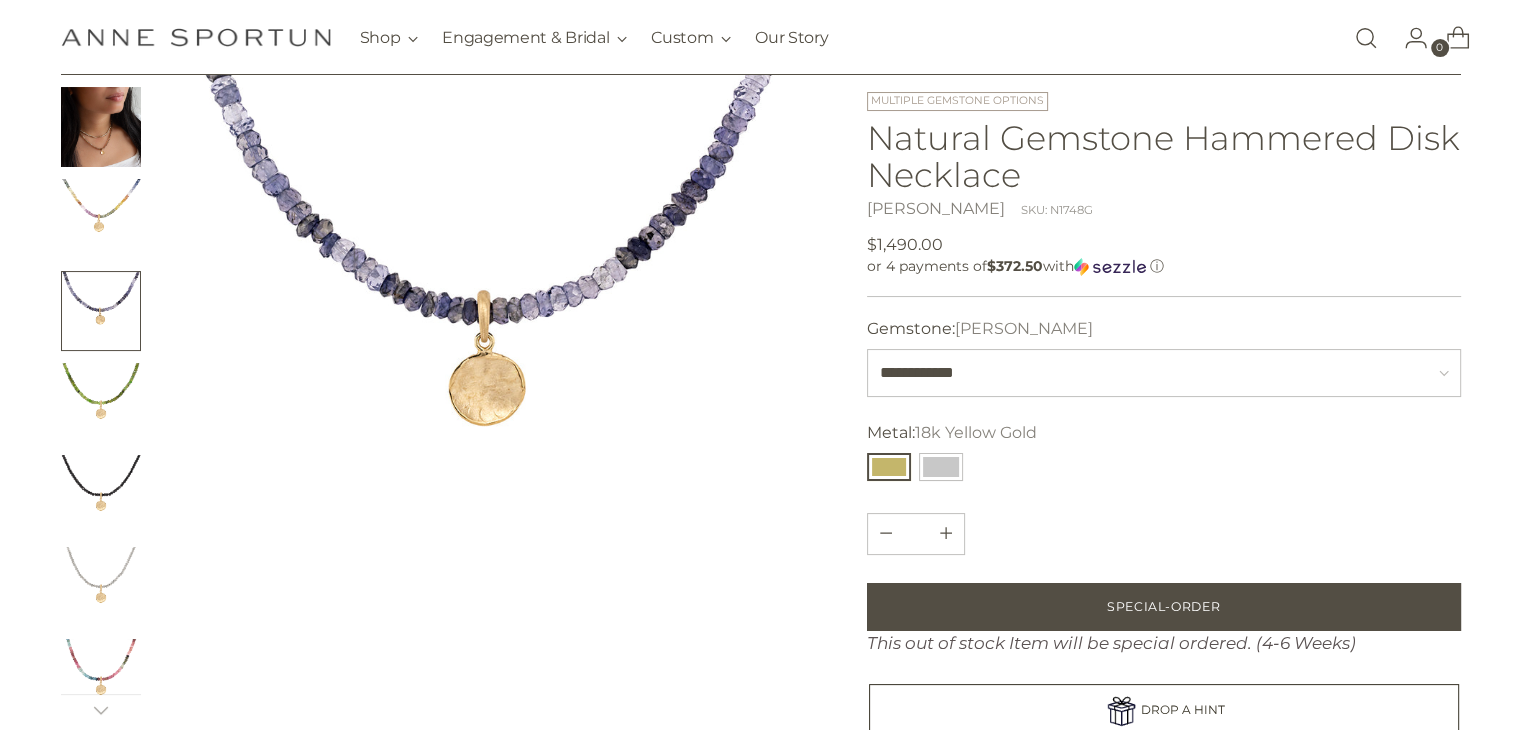 click at bounding box center (101, 403) 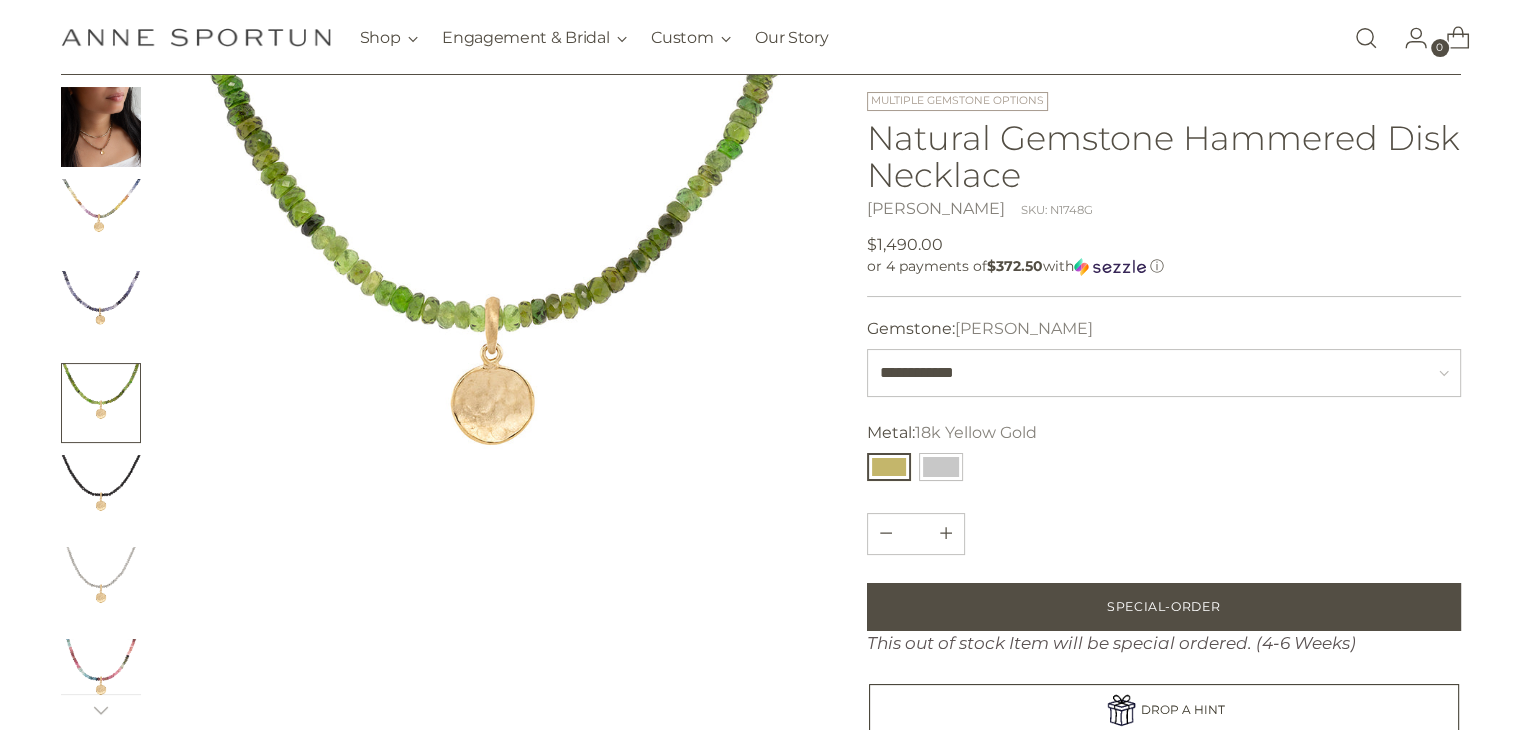 scroll, scrollTop: 200, scrollLeft: 0, axis: vertical 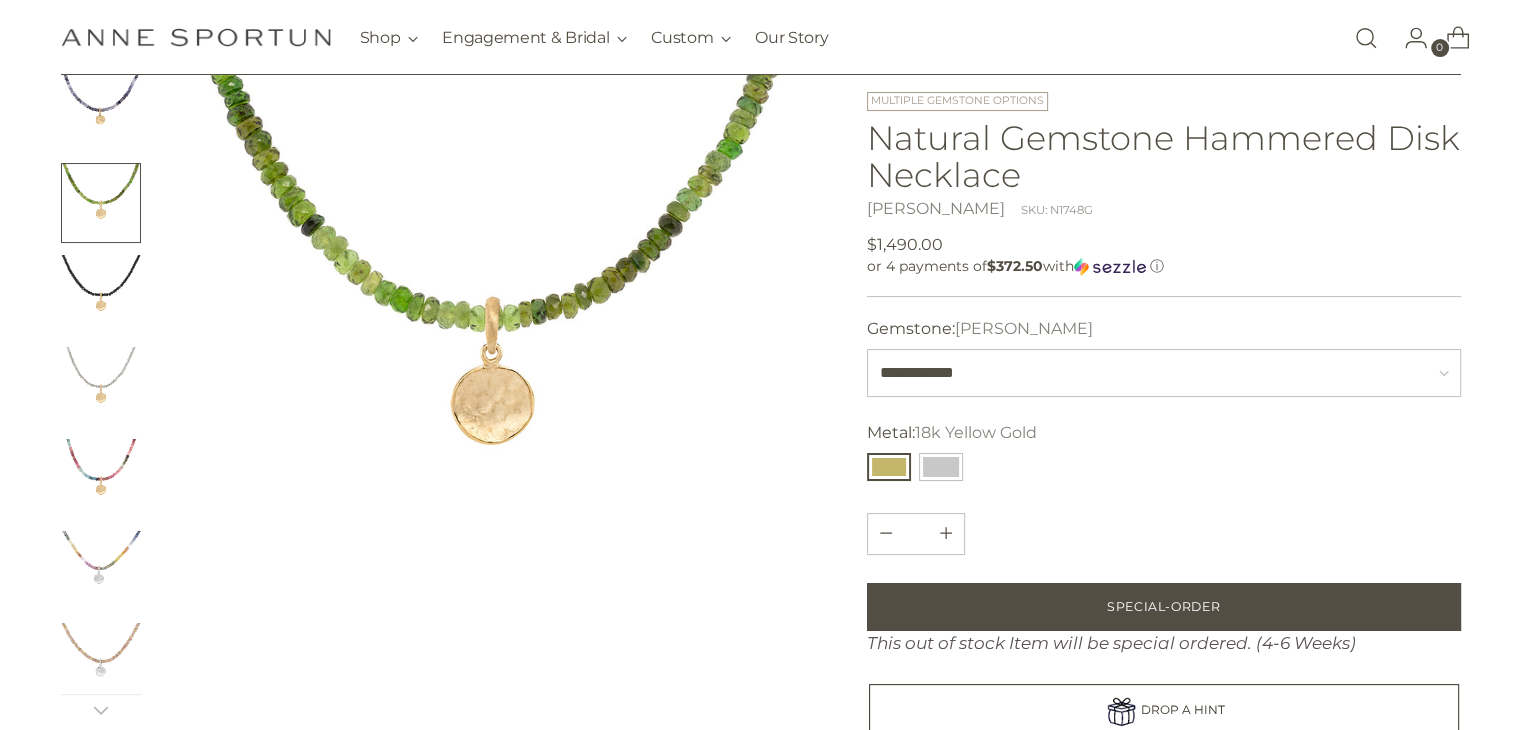 click at bounding box center [101, 387] 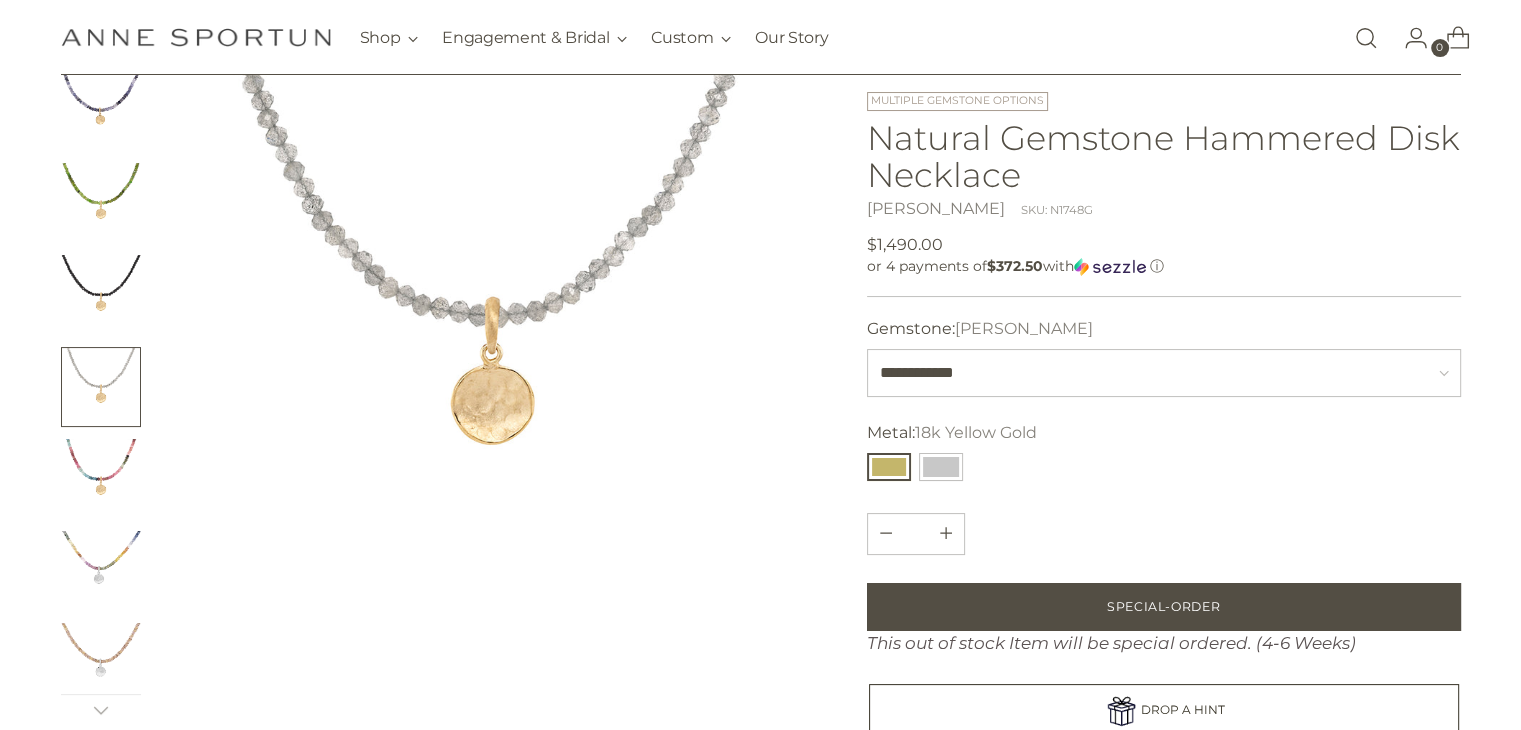 click at bounding box center [101, 479] 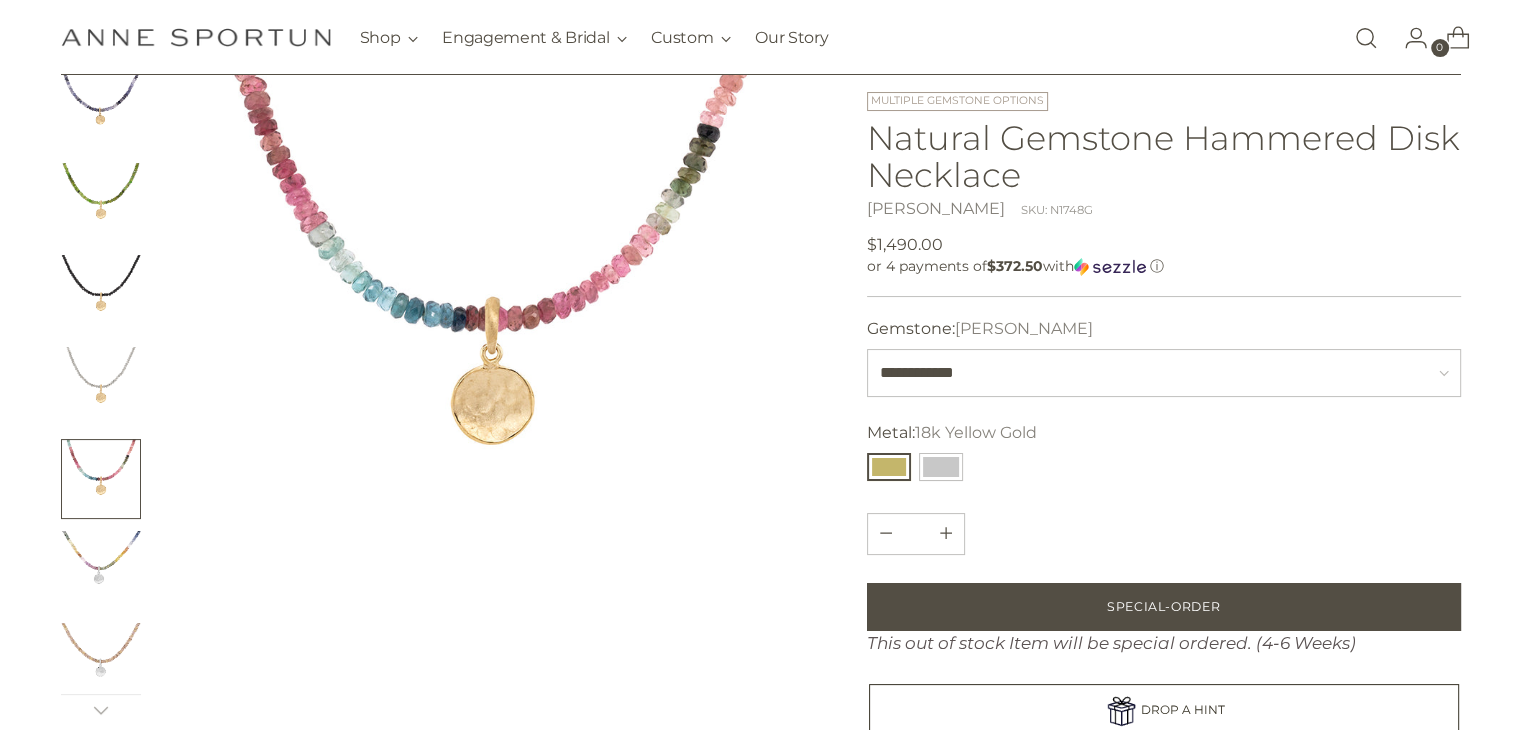 click at bounding box center [101, 571] 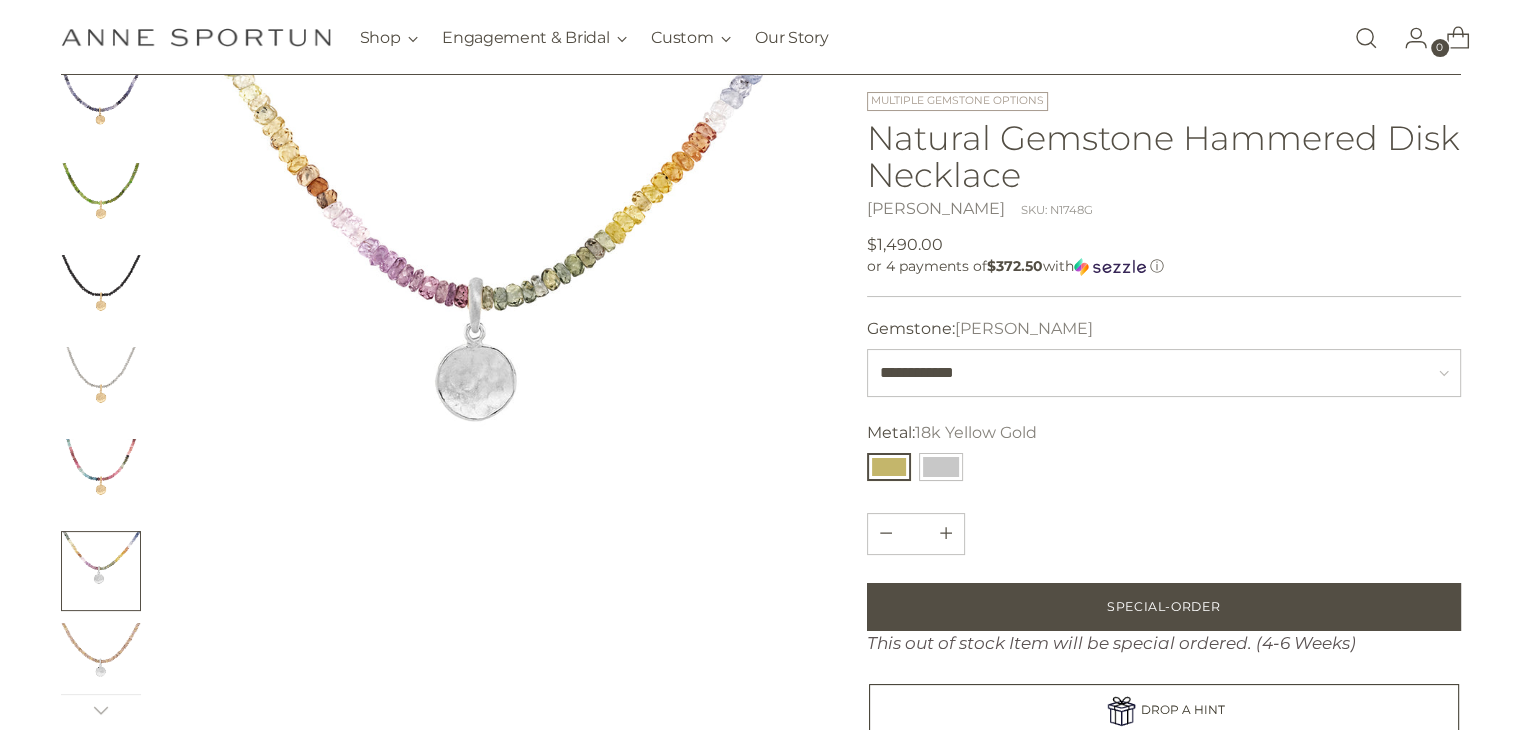 click at bounding box center (101, 663) 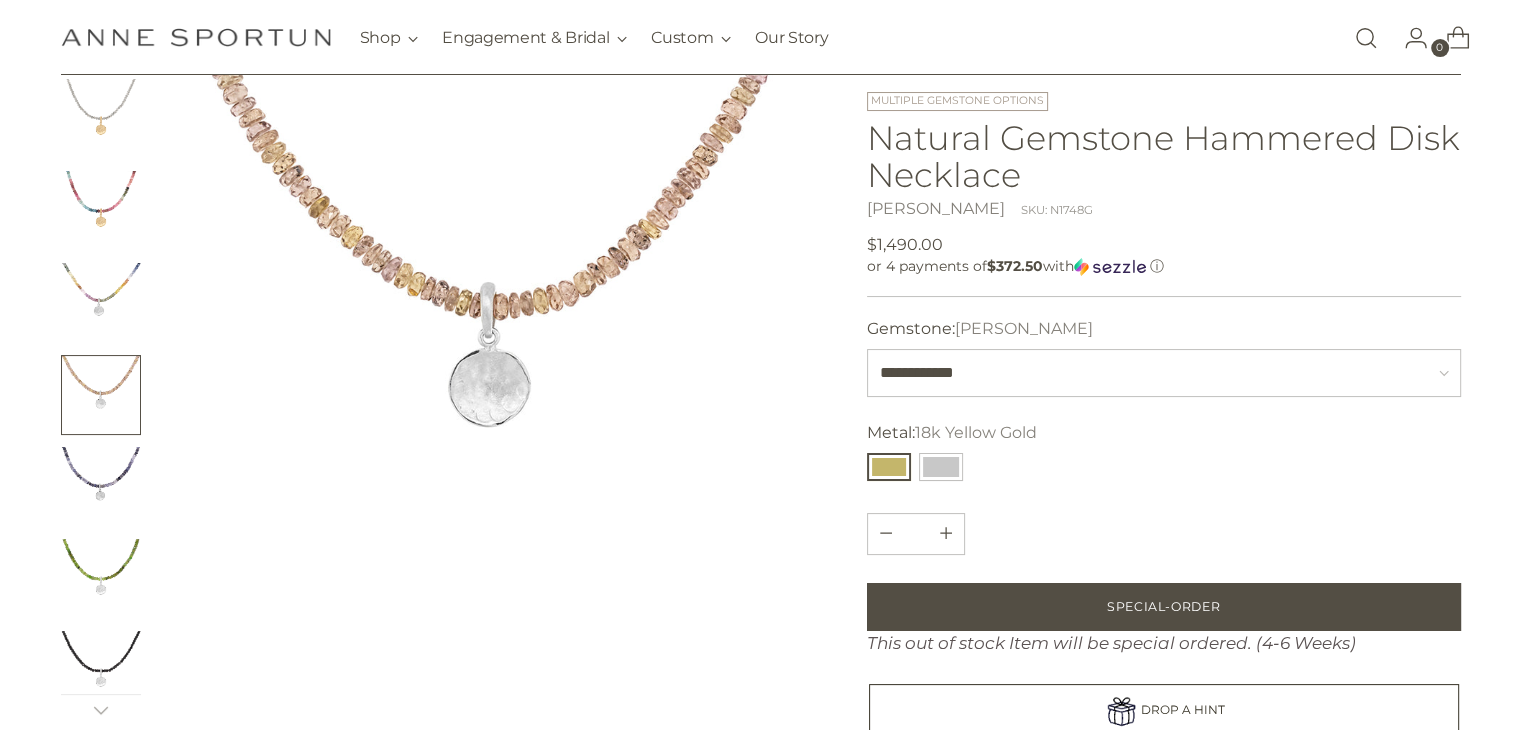 scroll, scrollTop: 637, scrollLeft: 0, axis: vertical 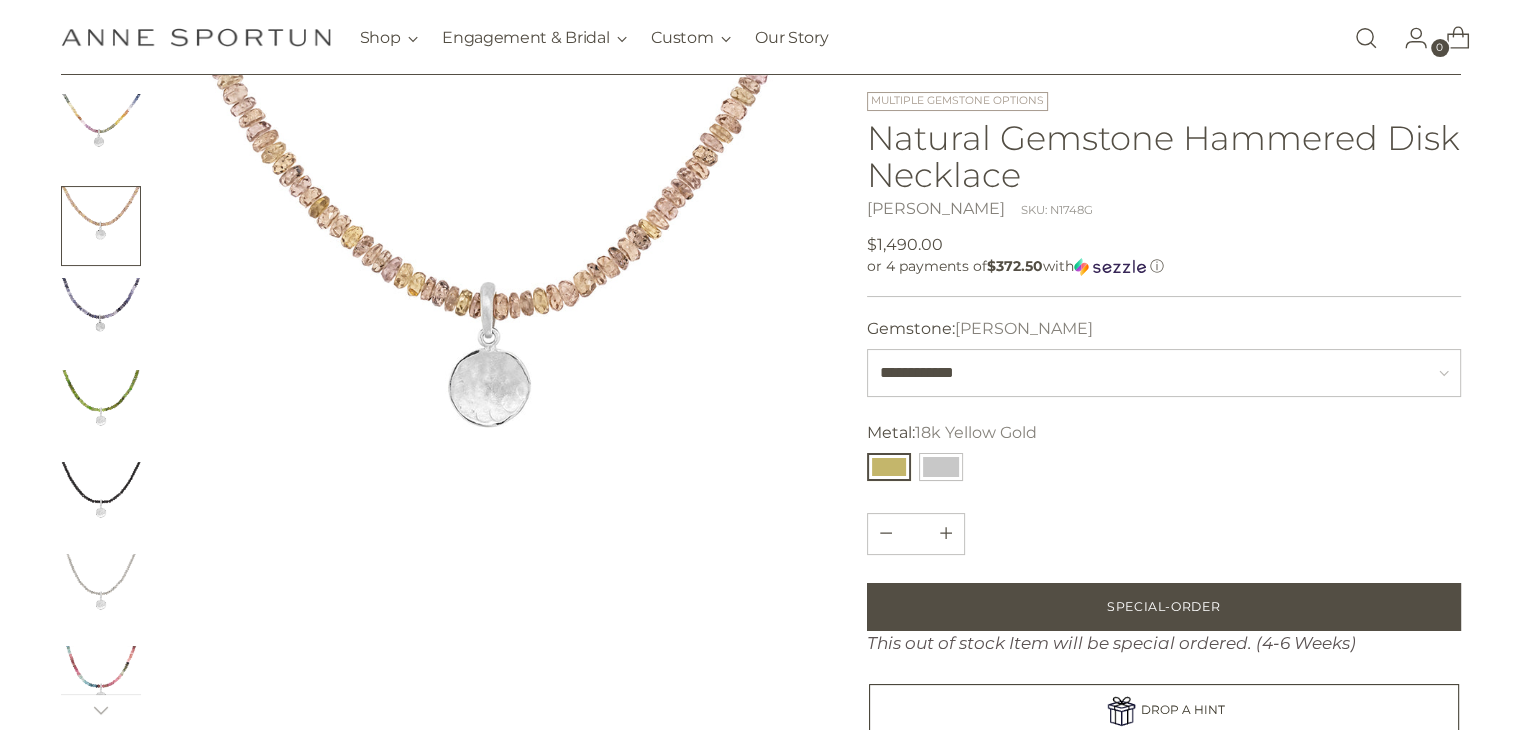 click at bounding box center (101, 410) 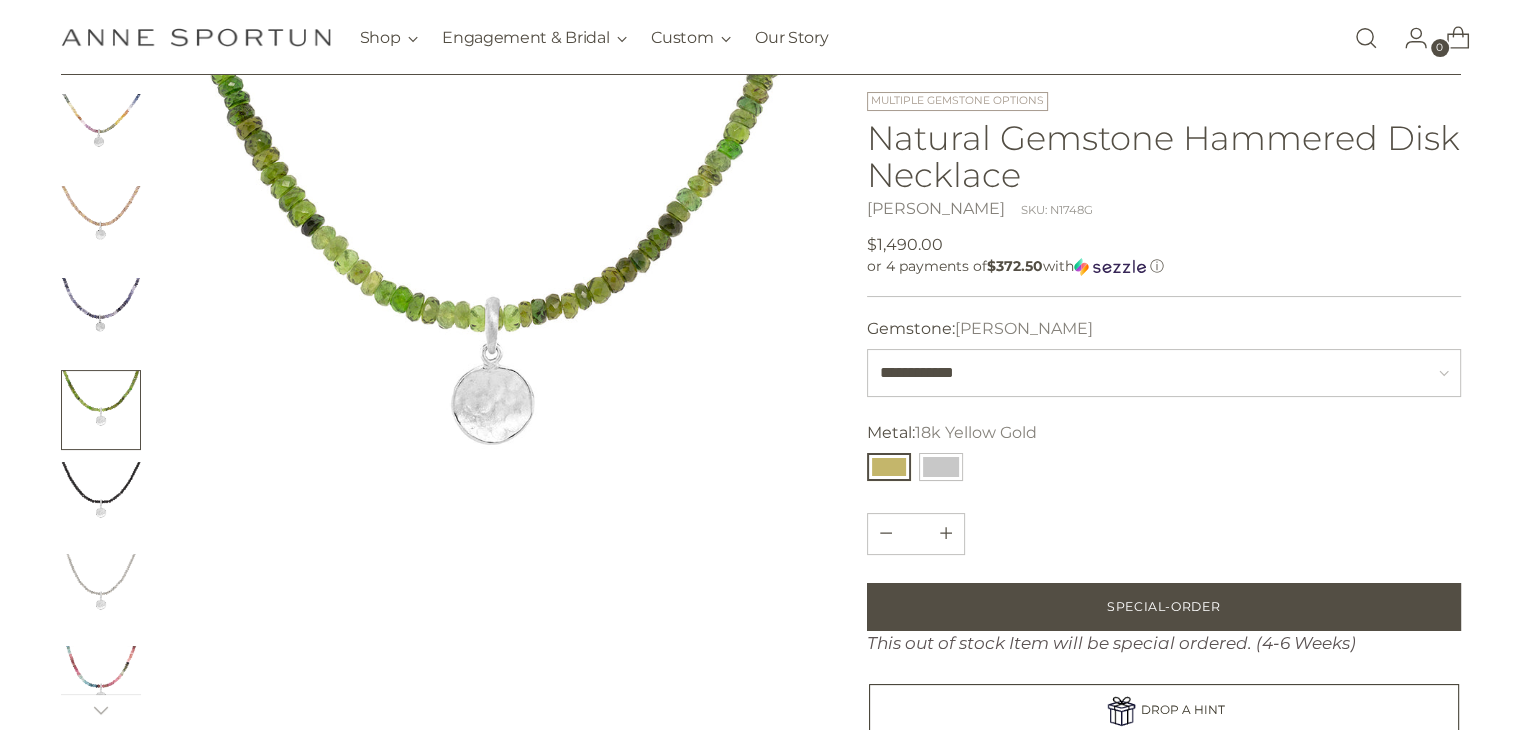 click at bounding box center [101, 502] 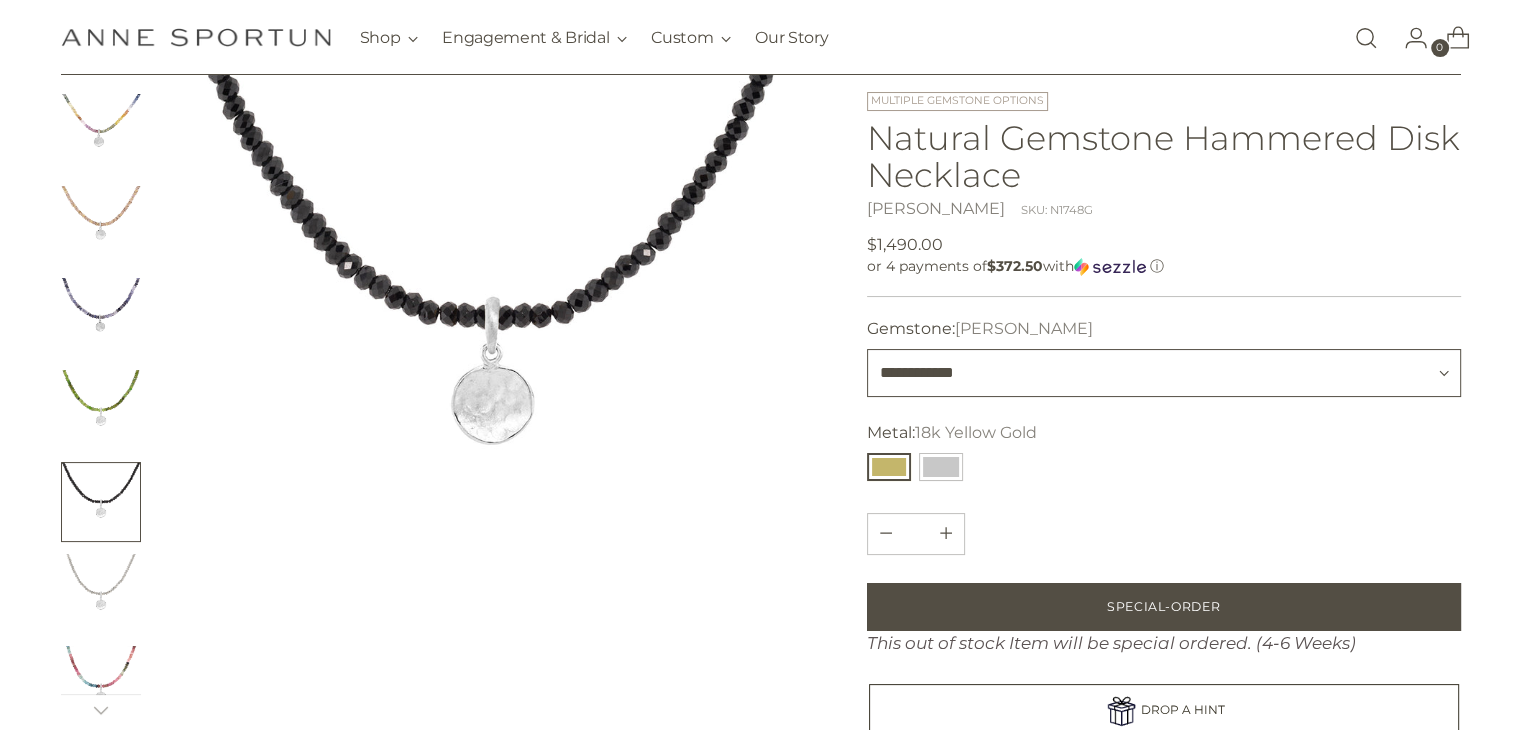 click on "**********" at bounding box center [1164, 373] 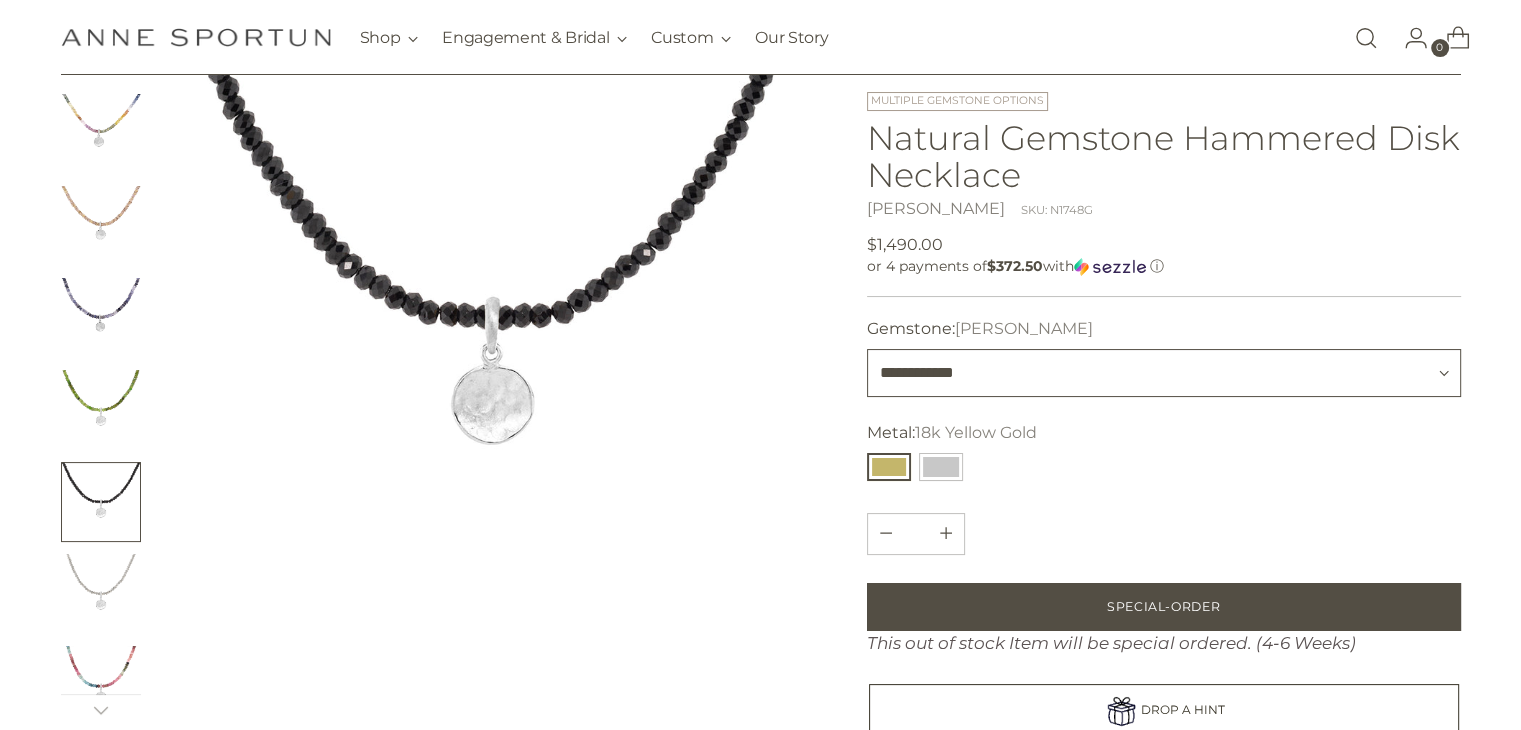 select on "******" 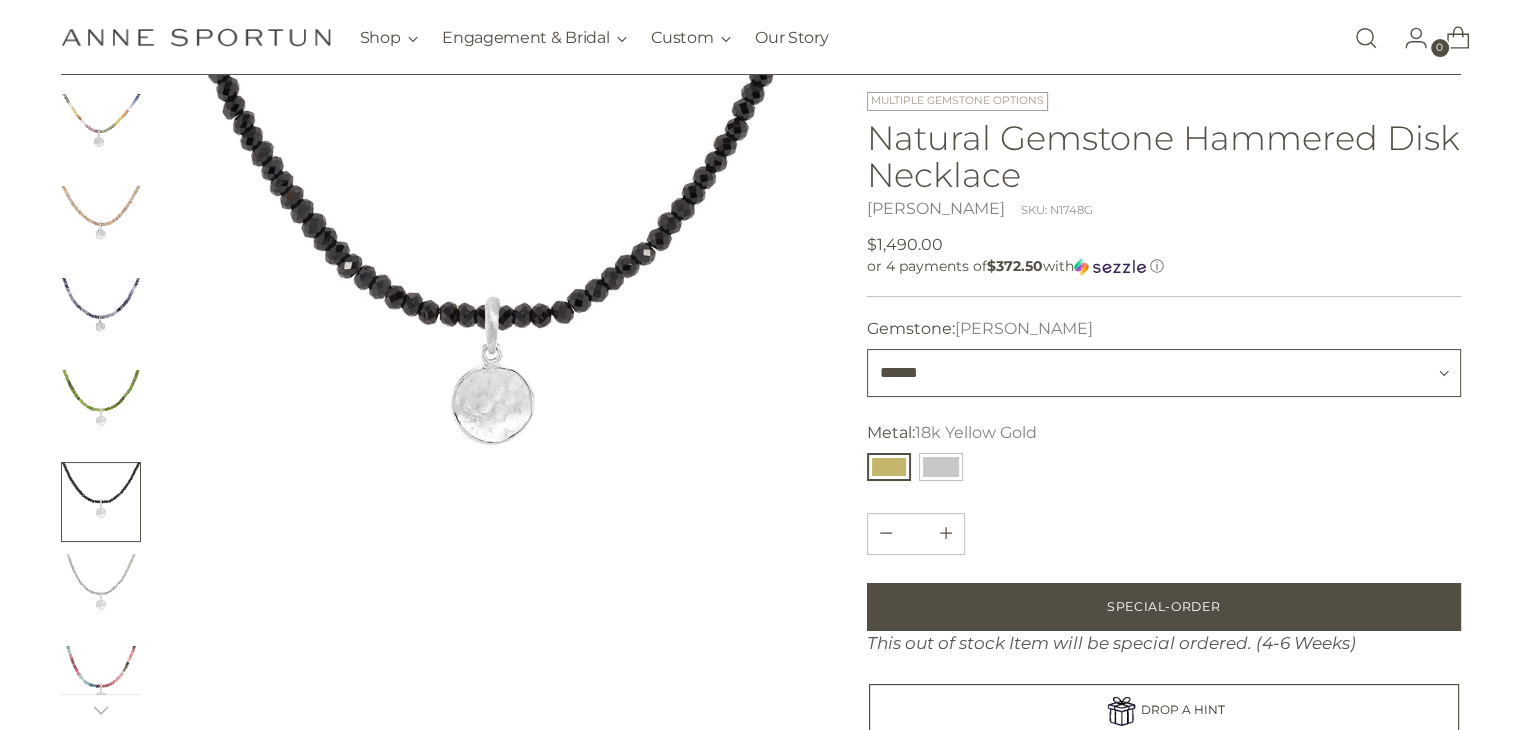 type 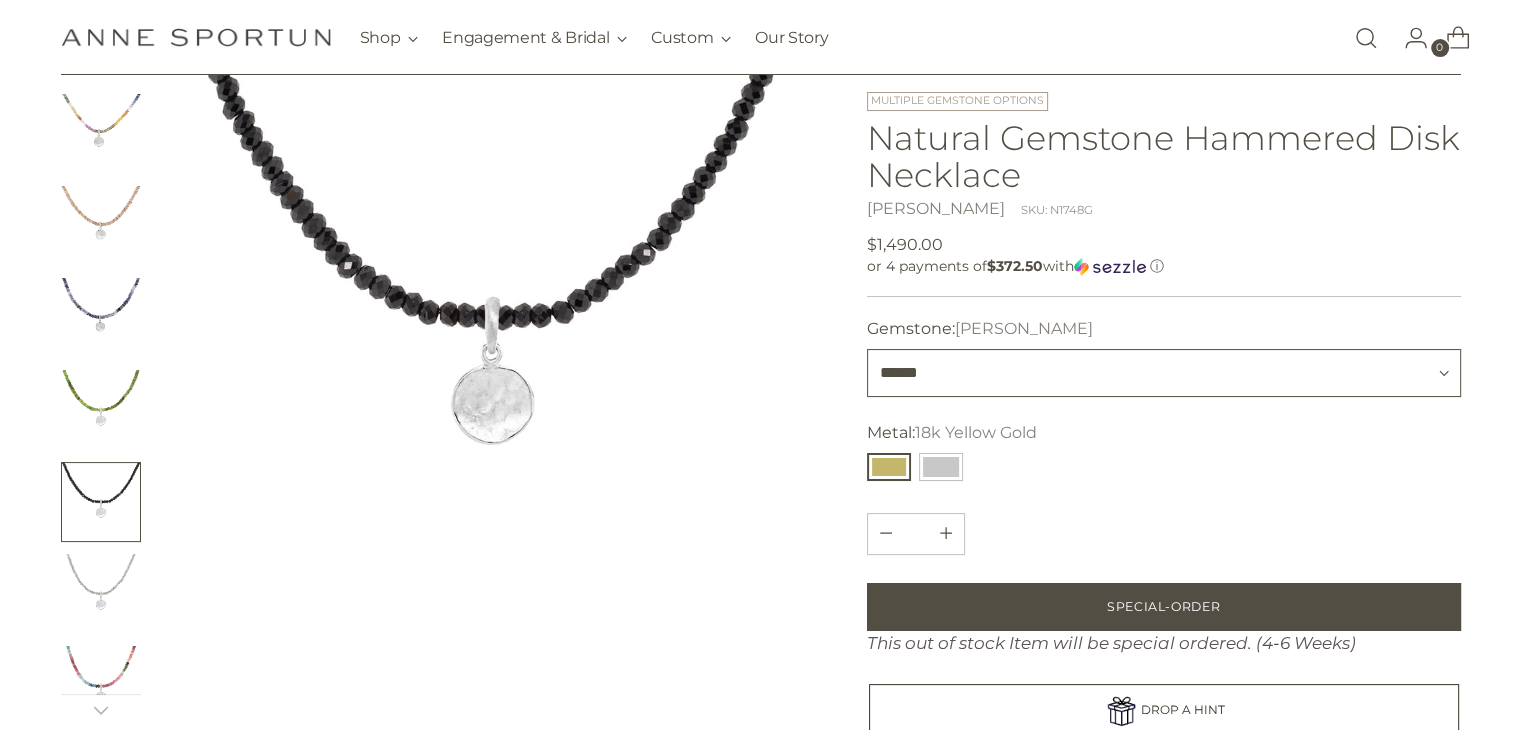 click on "**********" at bounding box center [1164, 373] 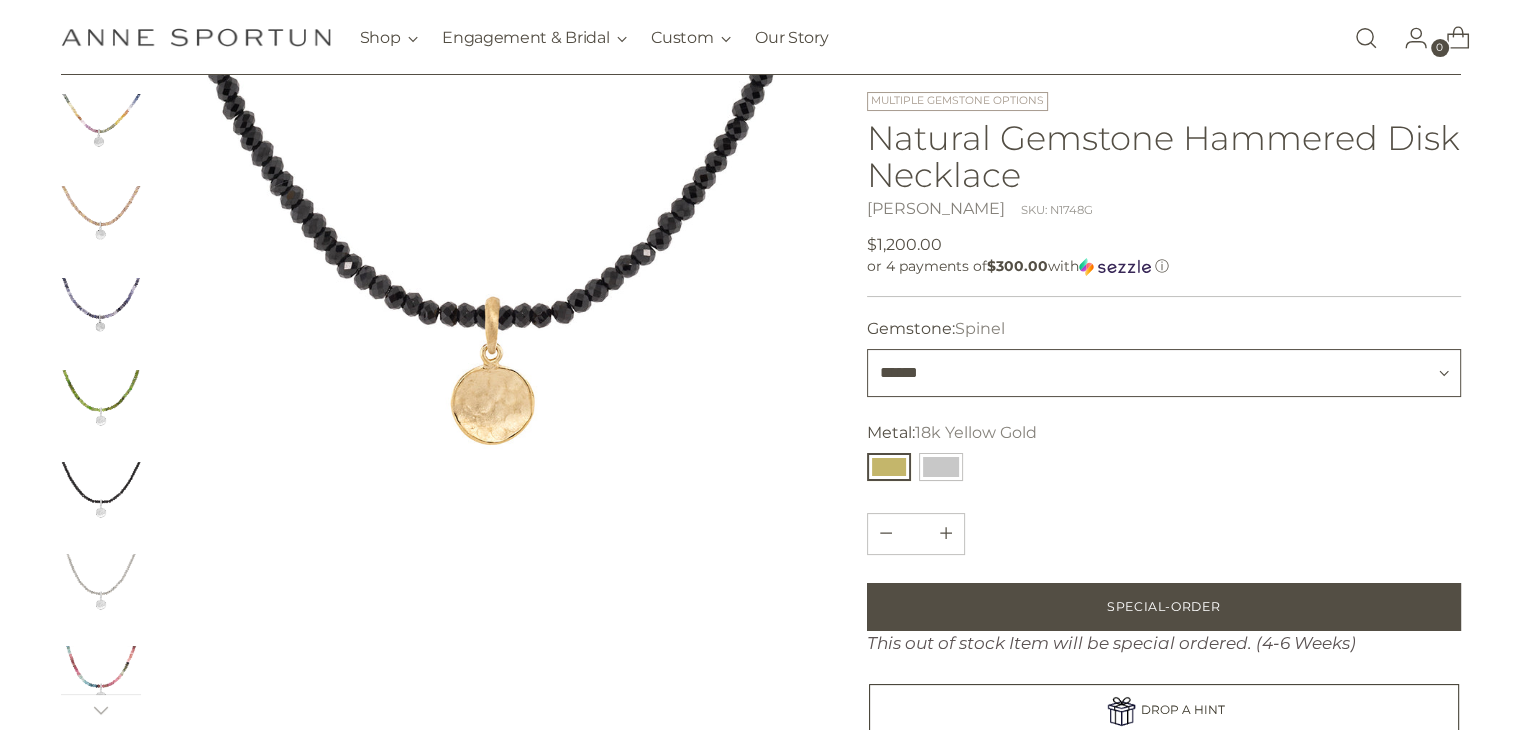 click on "**********" at bounding box center (1164, 373) 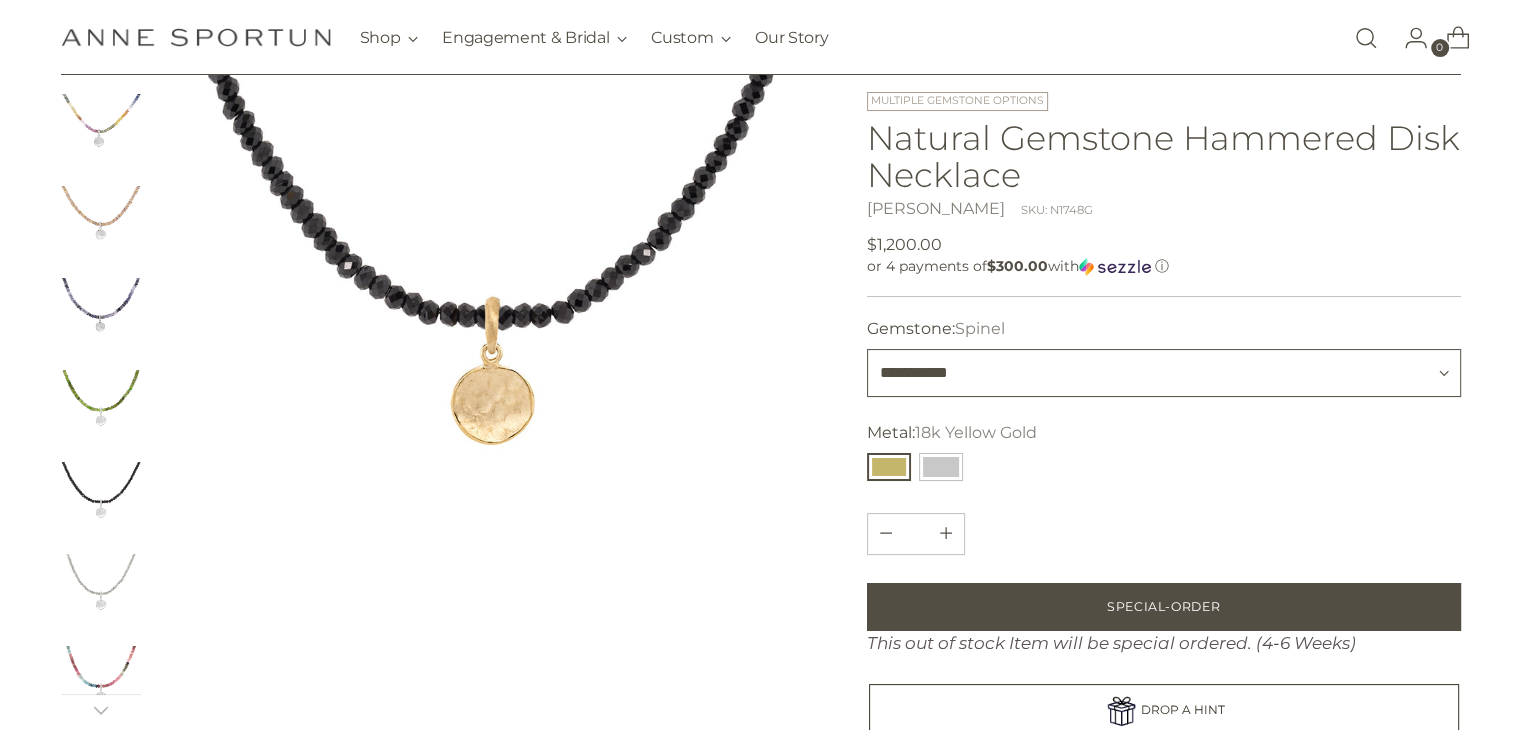 click on "**********" at bounding box center [1164, 373] 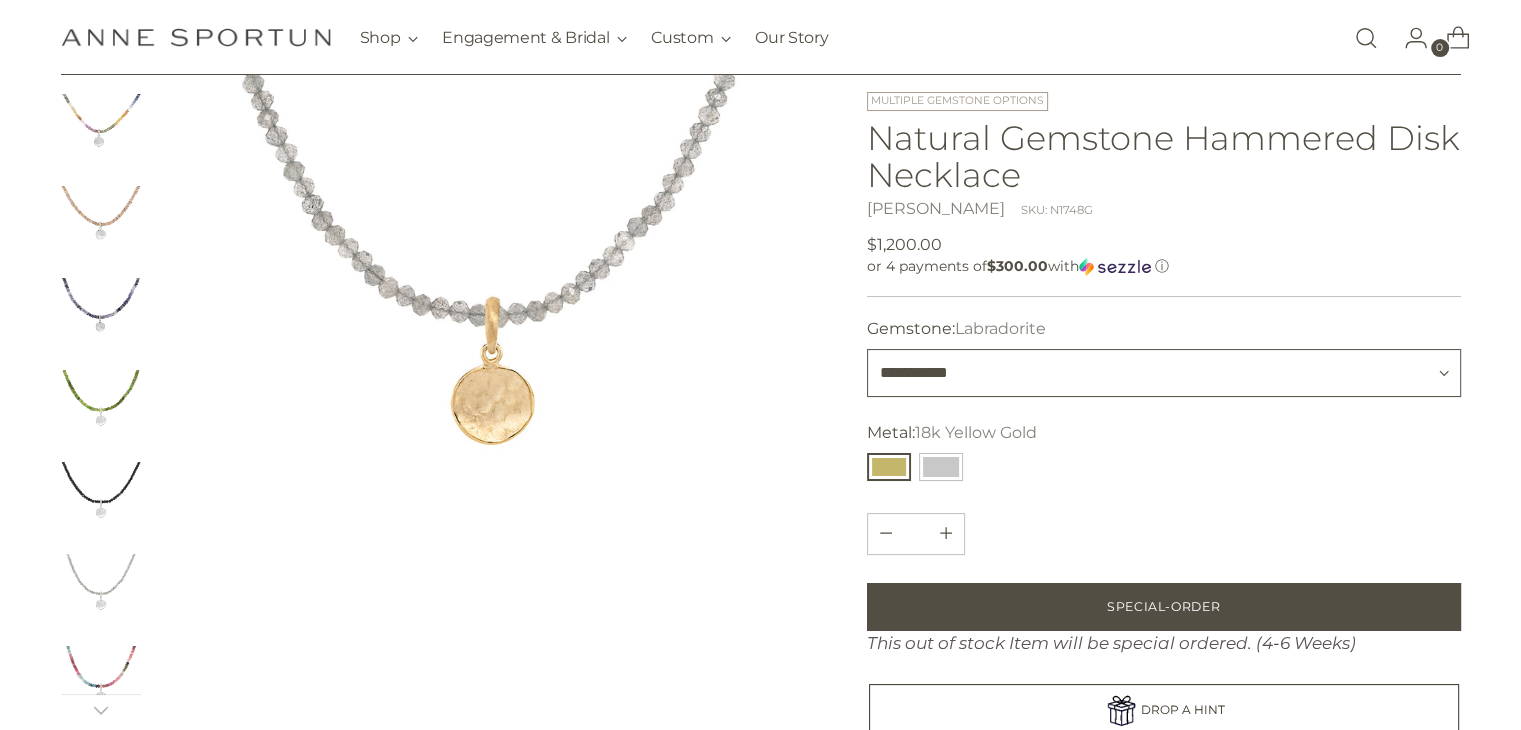 click on "**********" at bounding box center (1164, 373) 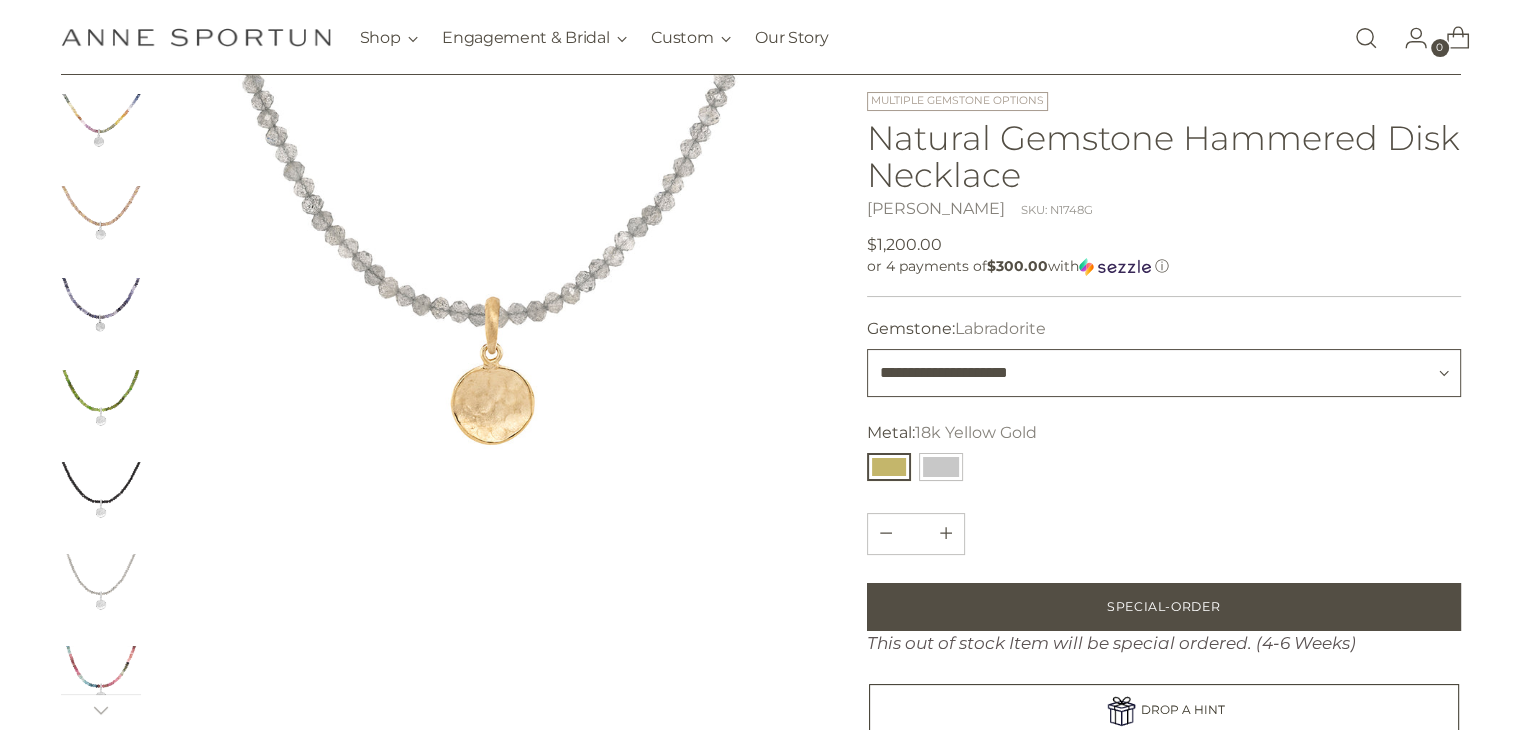click on "**********" at bounding box center (1164, 373) 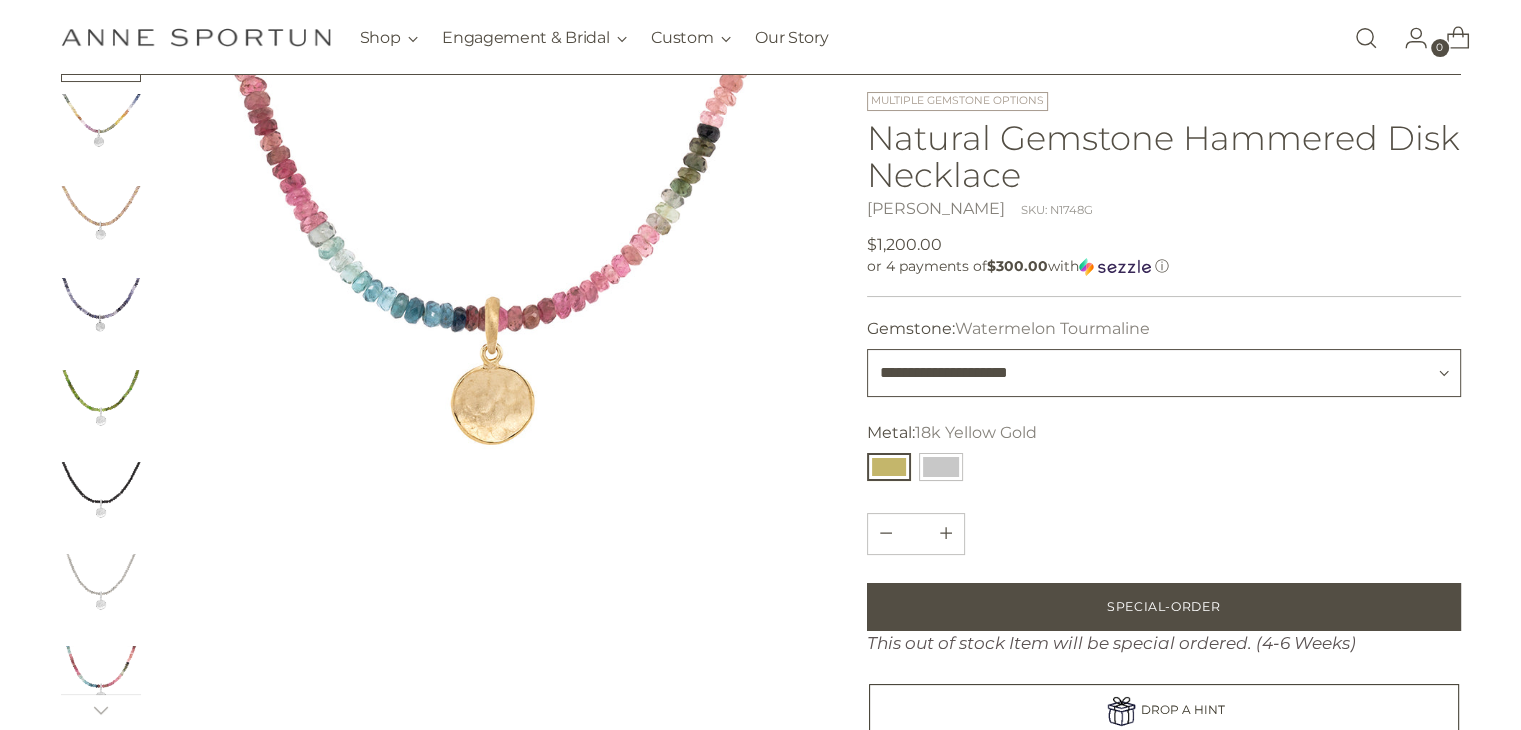 click on "**********" at bounding box center [1164, 373] 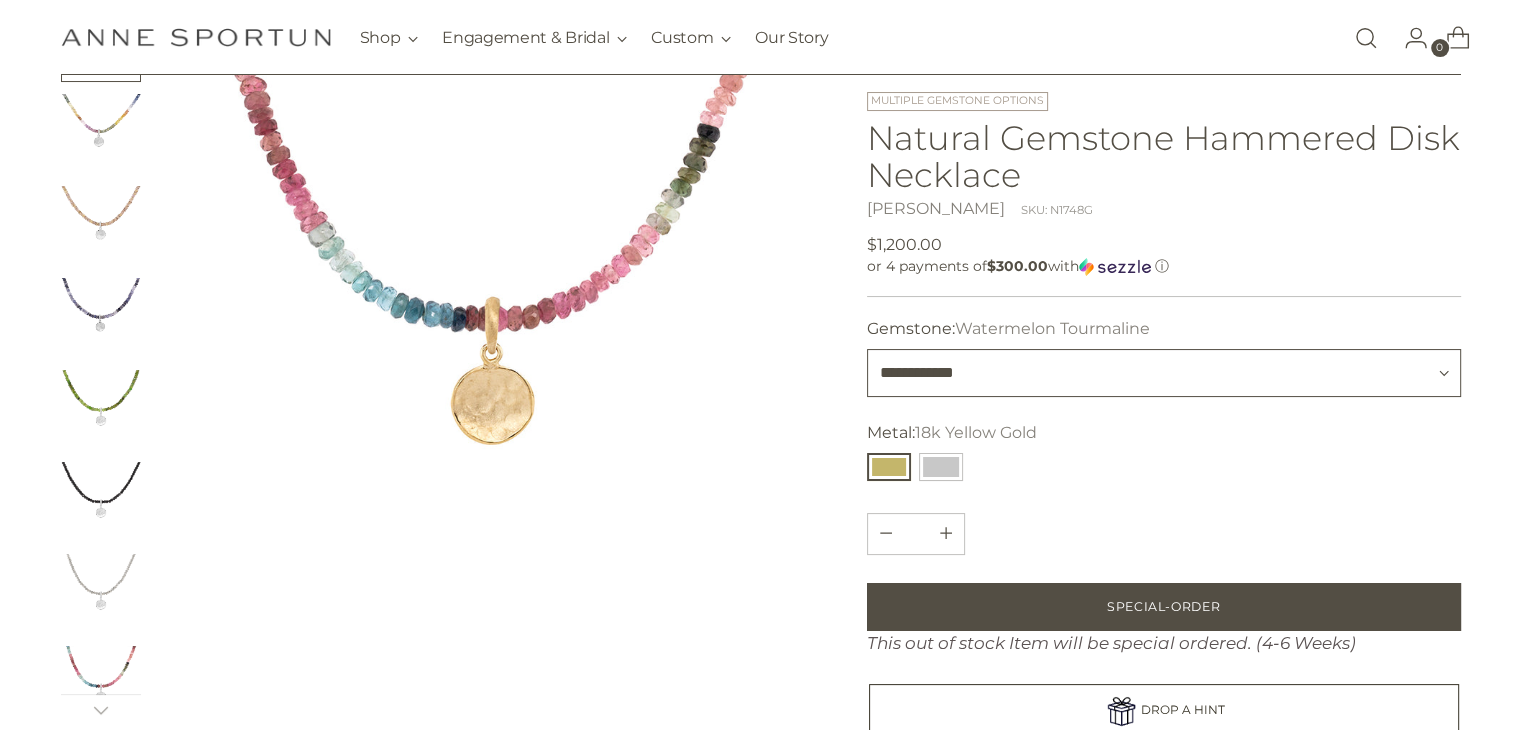 click on "**********" at bounding box center (1164, 373) 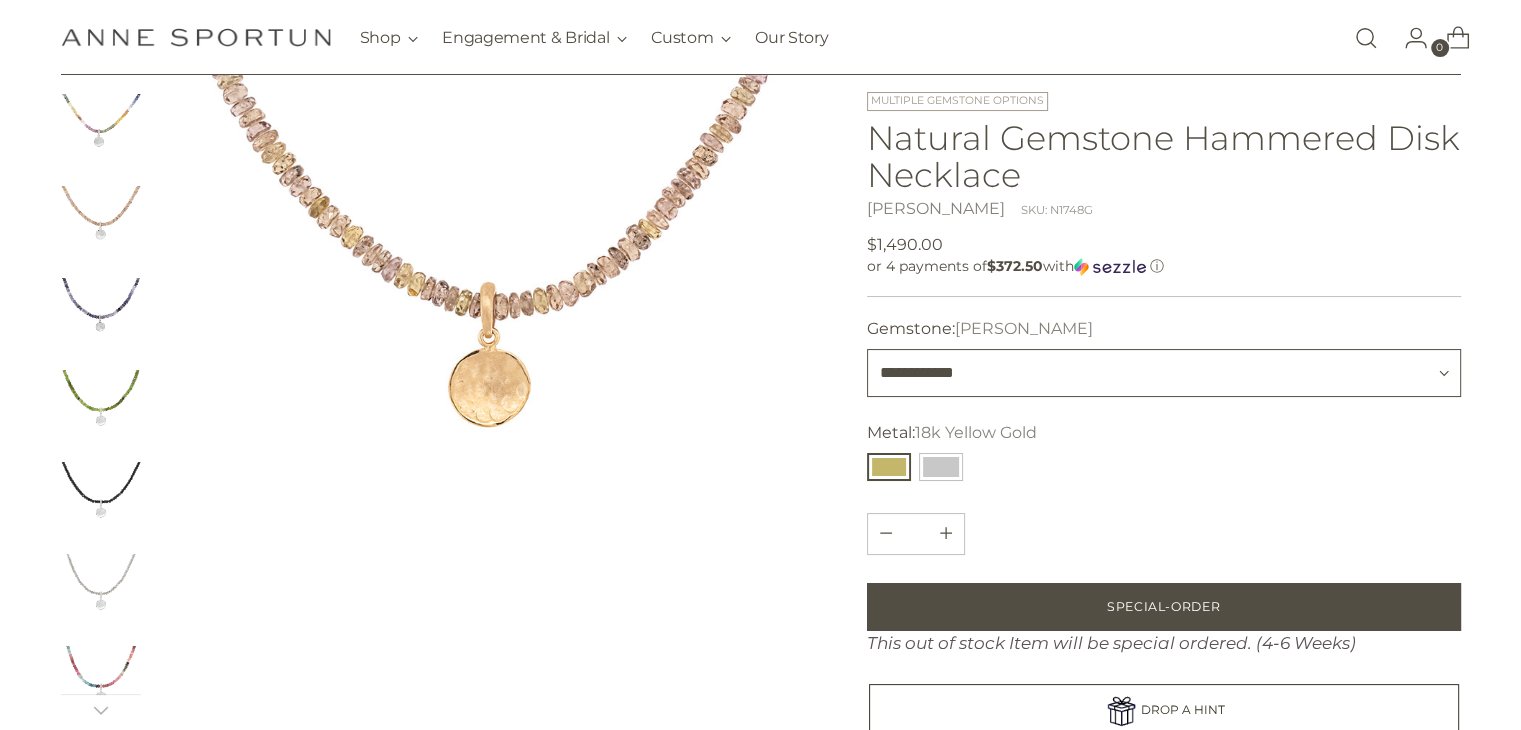 click on "**********" at bounding box center (1164, 373) 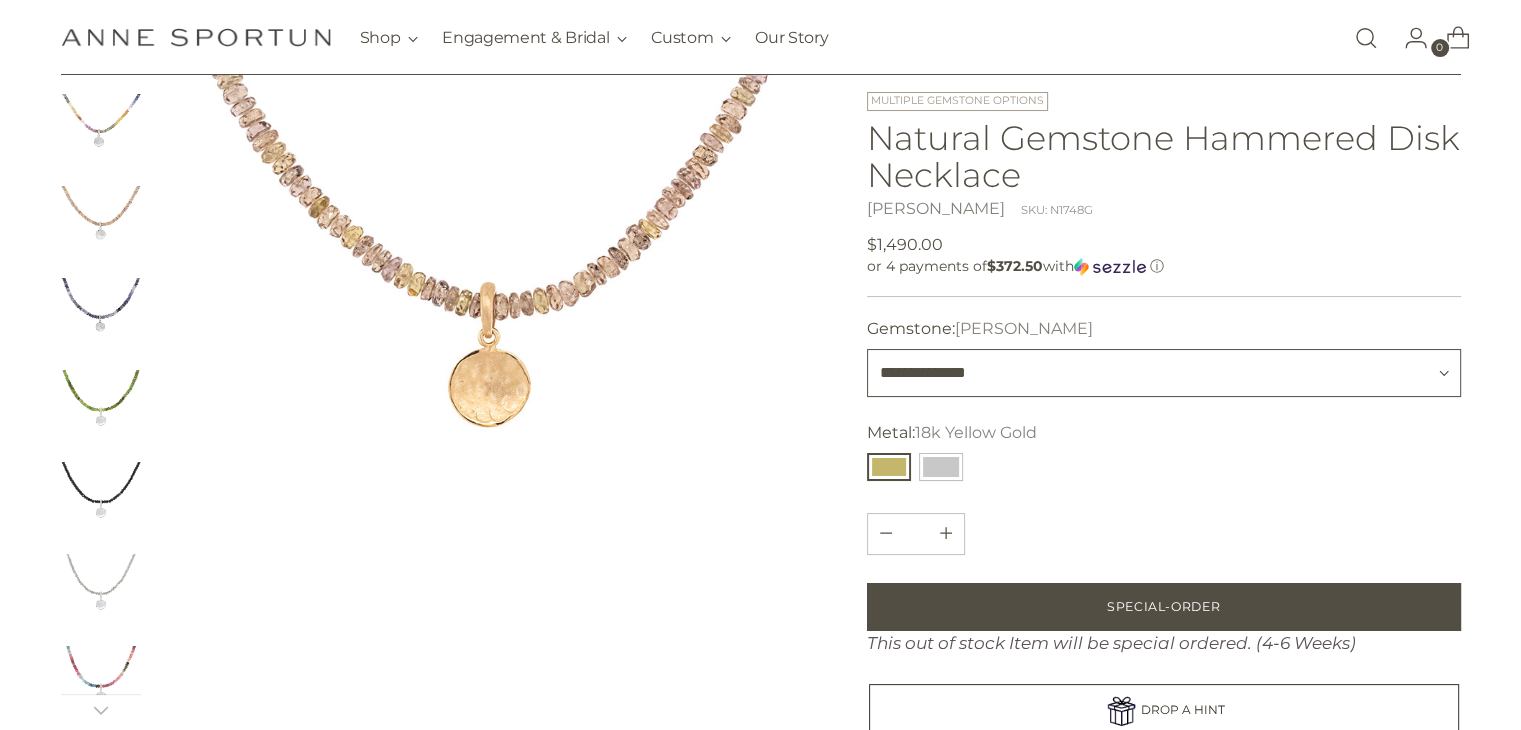 click on "**********" at bounding box center (1164, 373) 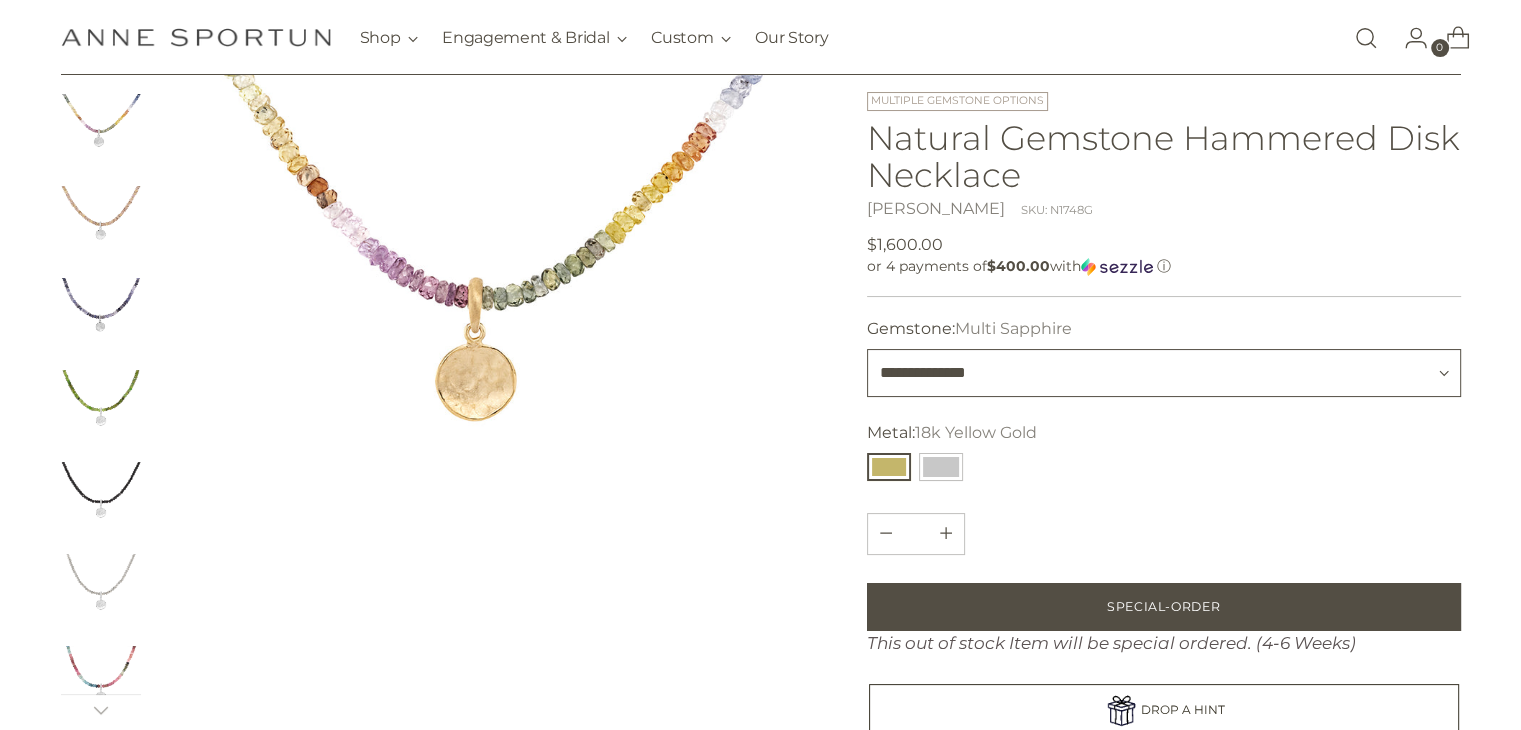 click on "**********" at bounding box center [1164, 373] 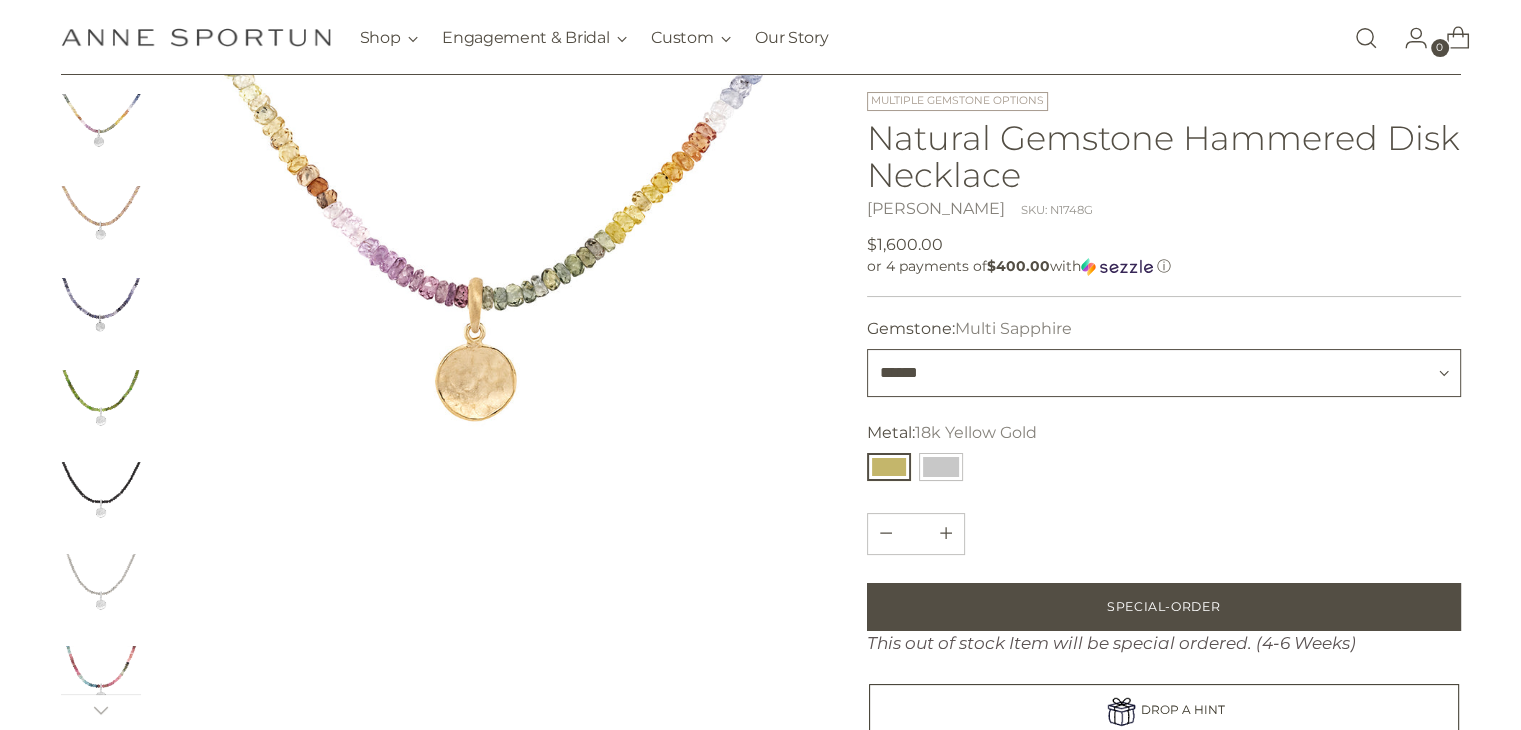 click on "**********" at bounding box center [1164, 373] 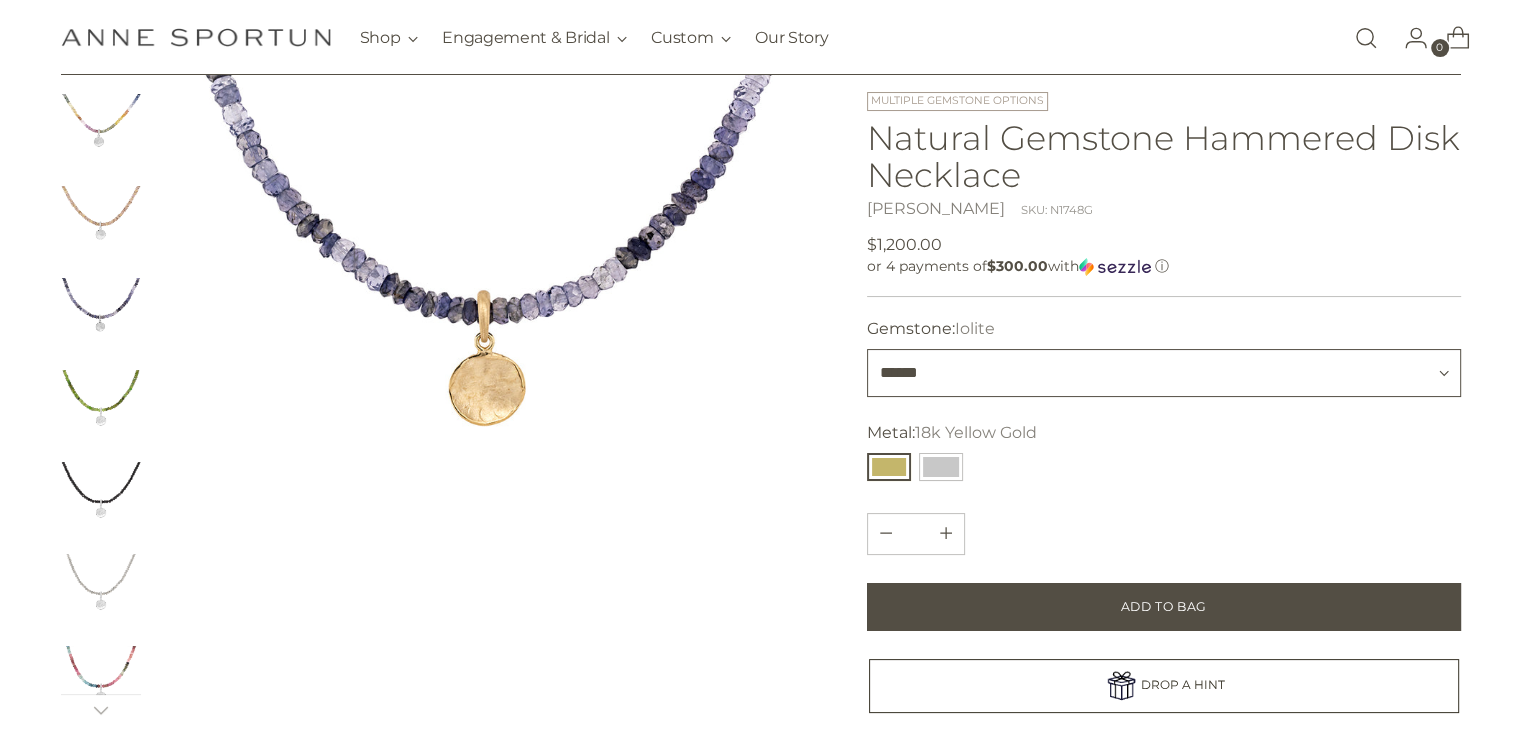 click on "**********" at bounding box center (1164, 373) 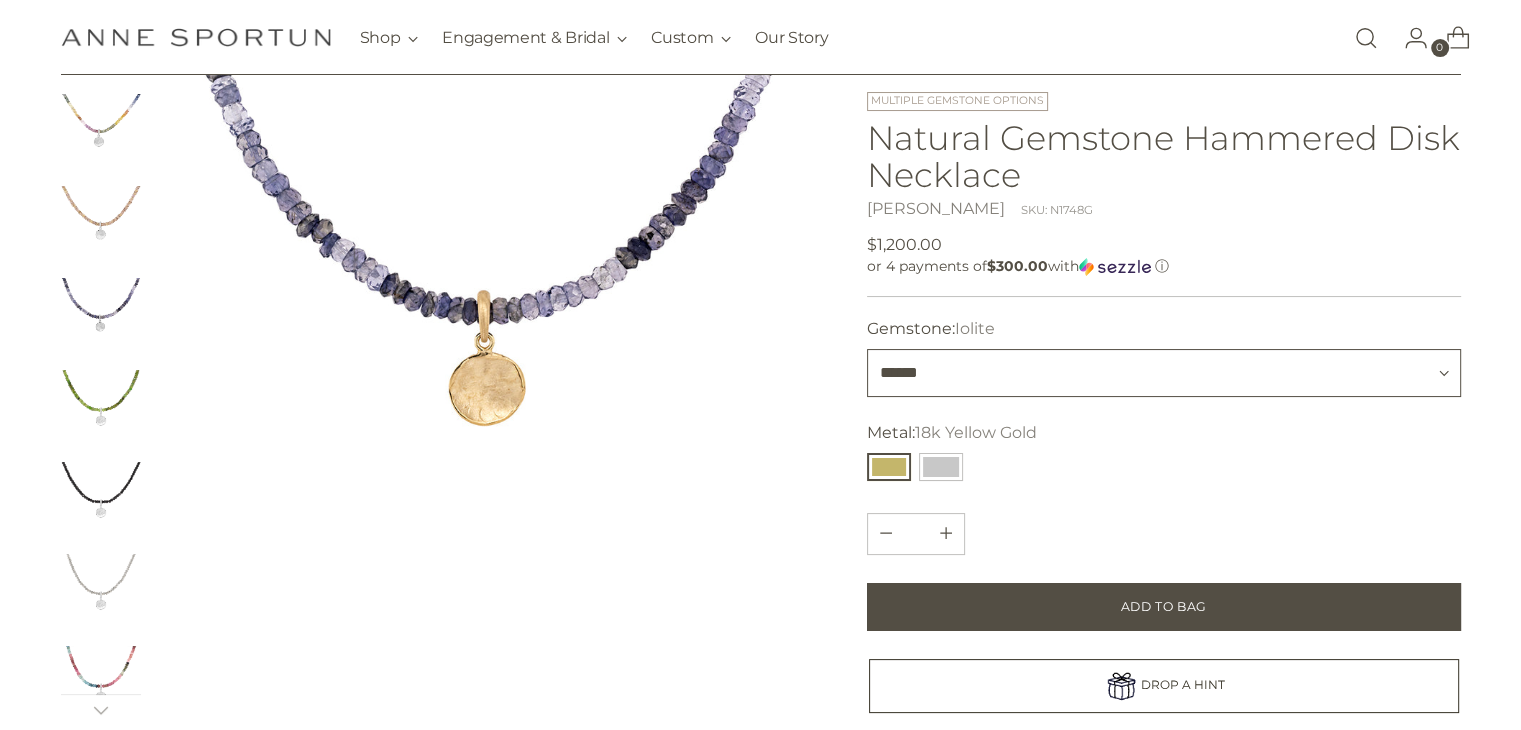 select on "**********" 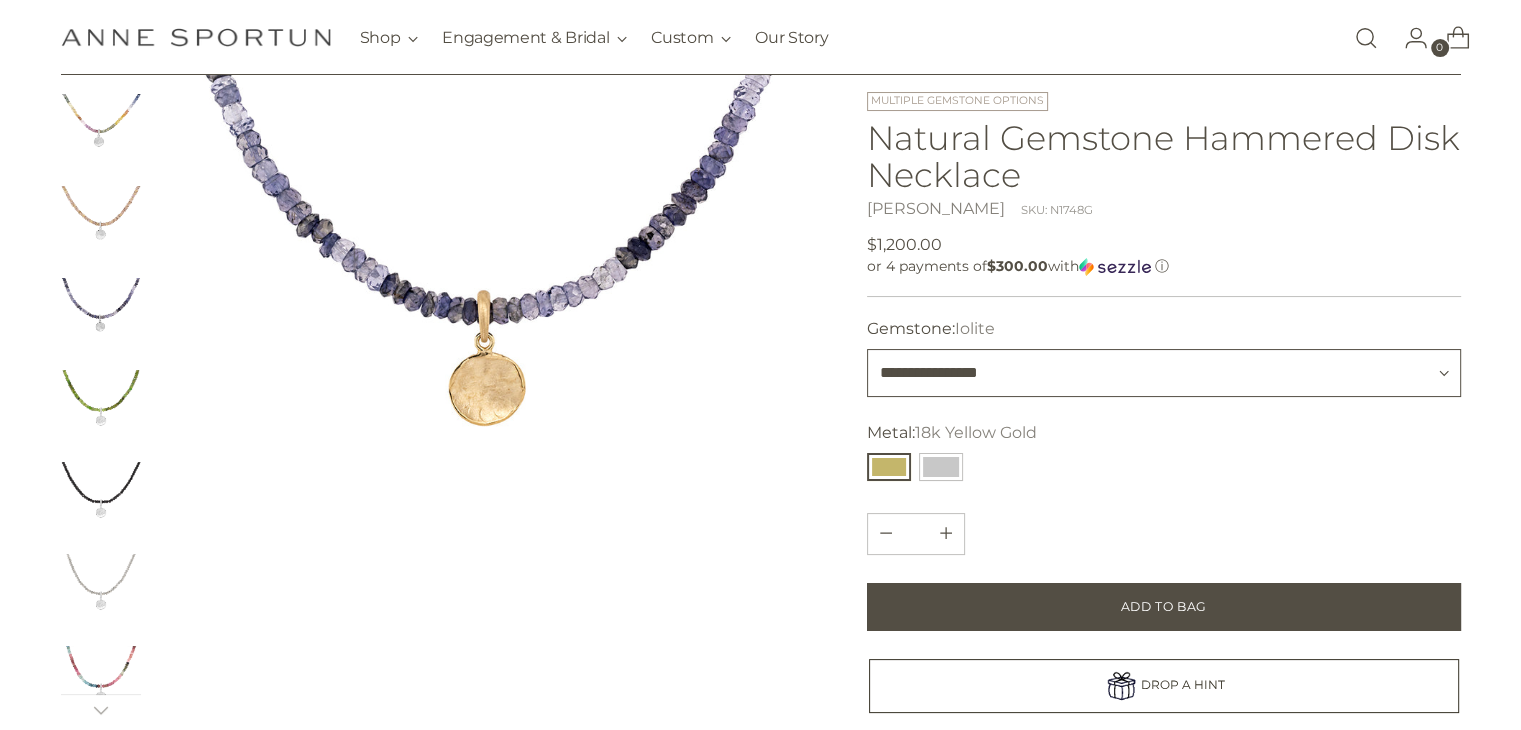 click on "**********" at bounding box center [1164, 373] 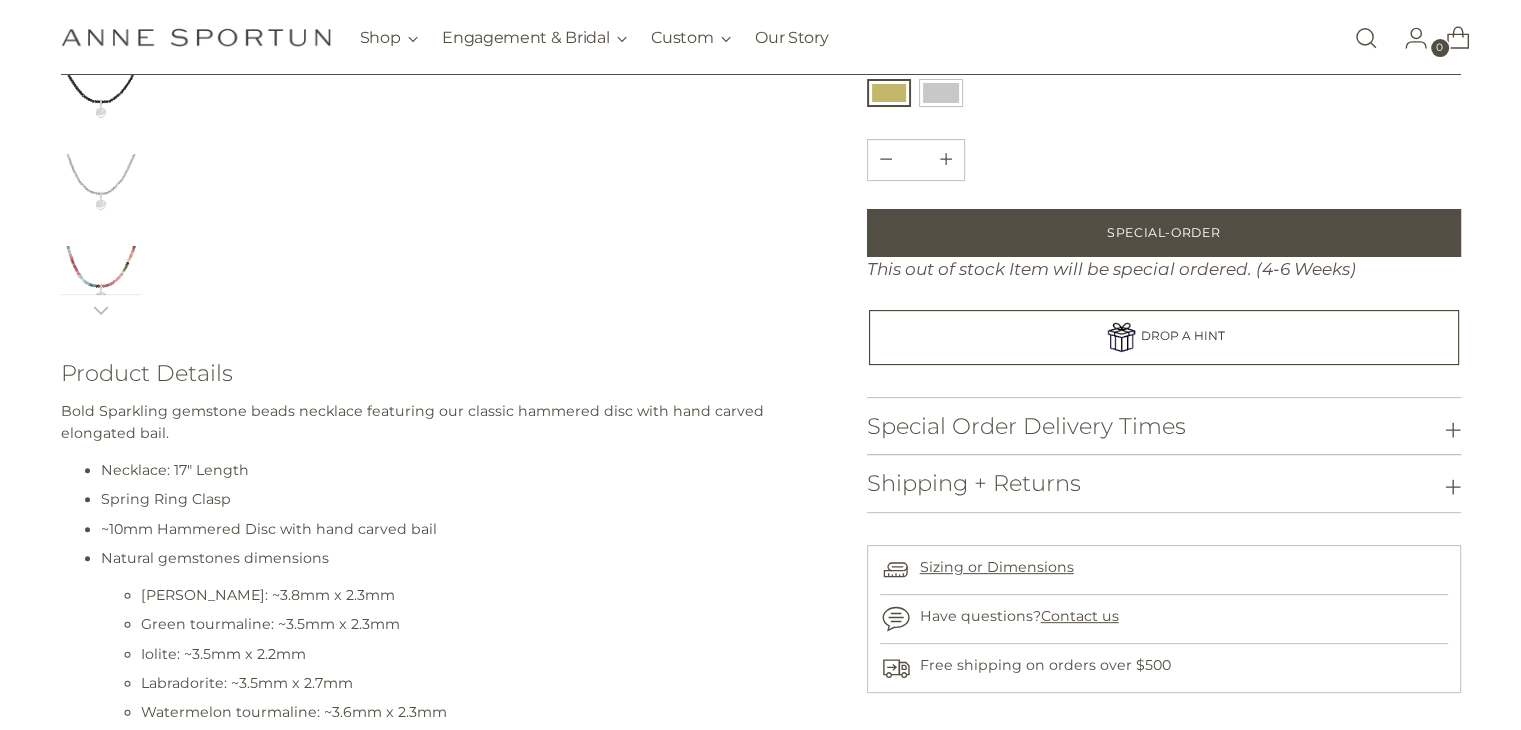 scroll, scrollTop: 1200, scrollLeft: 0, axis: vertical 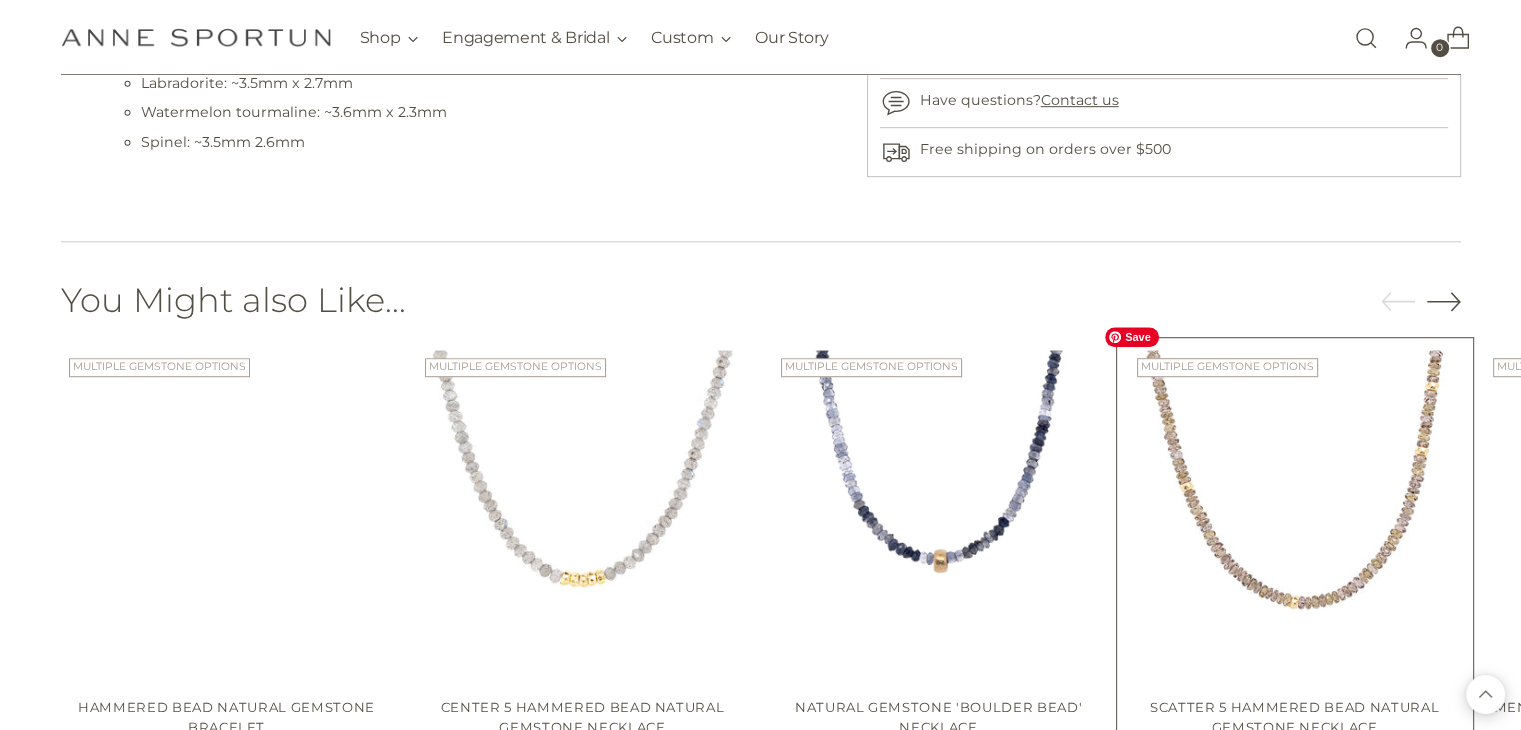 click at bounding box center (0, 0) 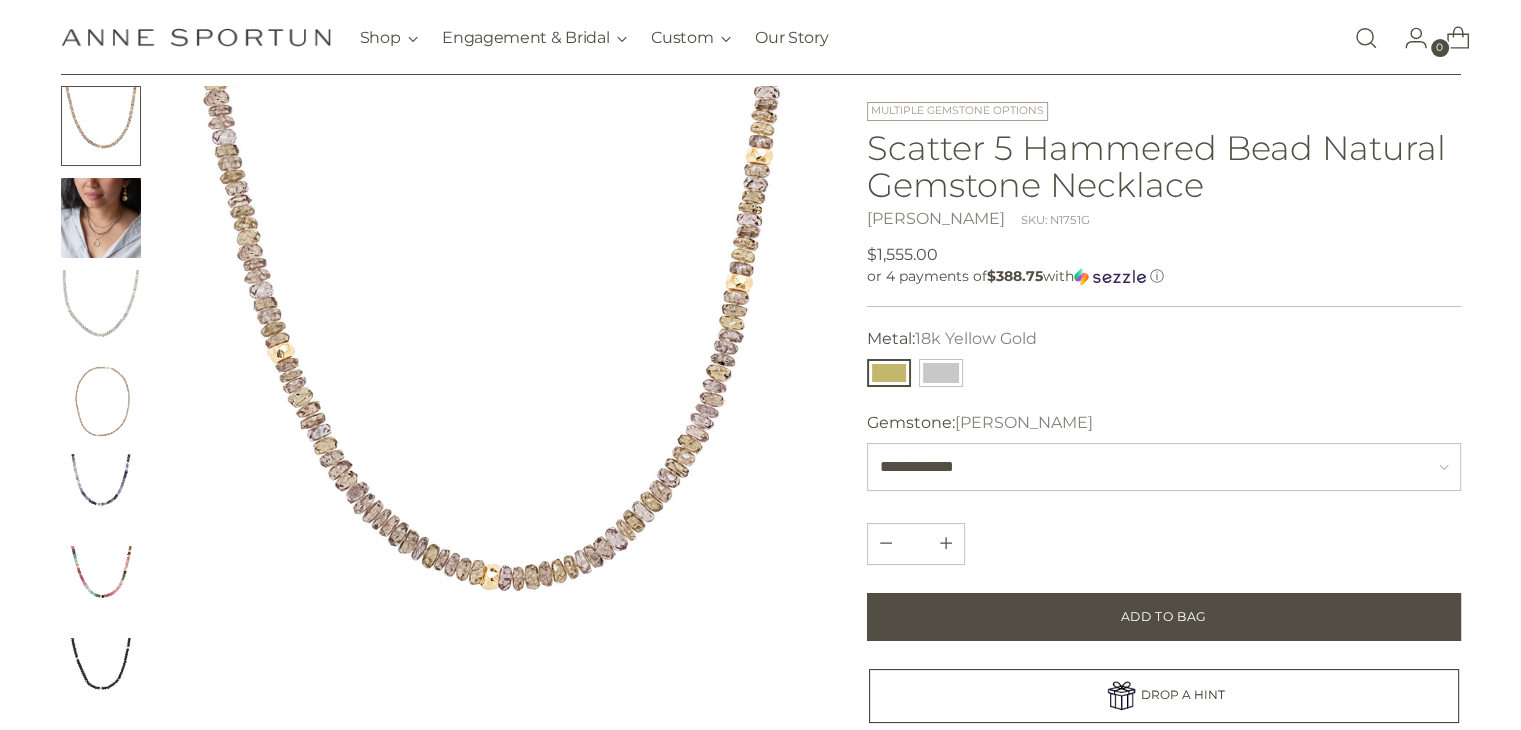 scroll, scrollTop: 300, scrollLeft: 0, axis: vertical 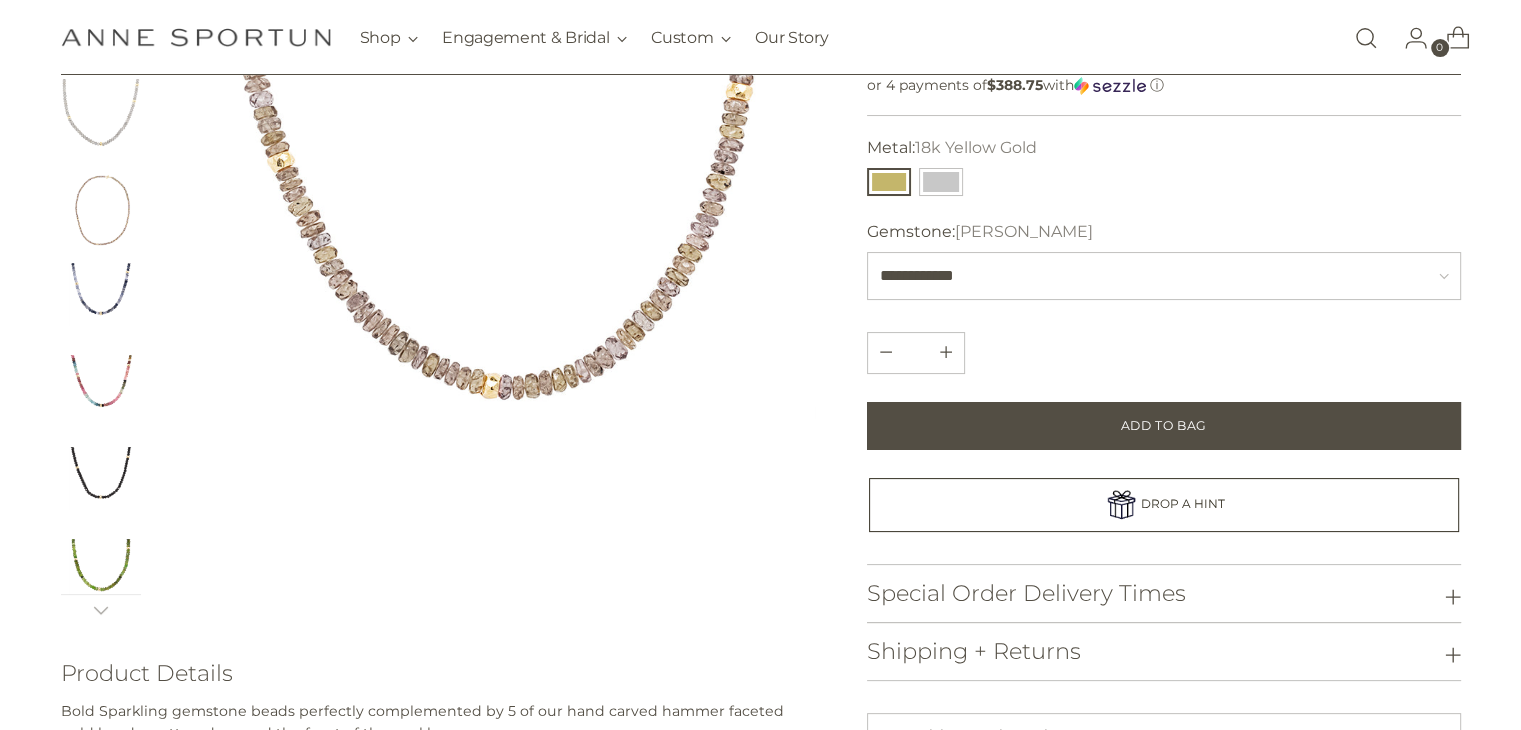 click at bounding box center (101, 303) 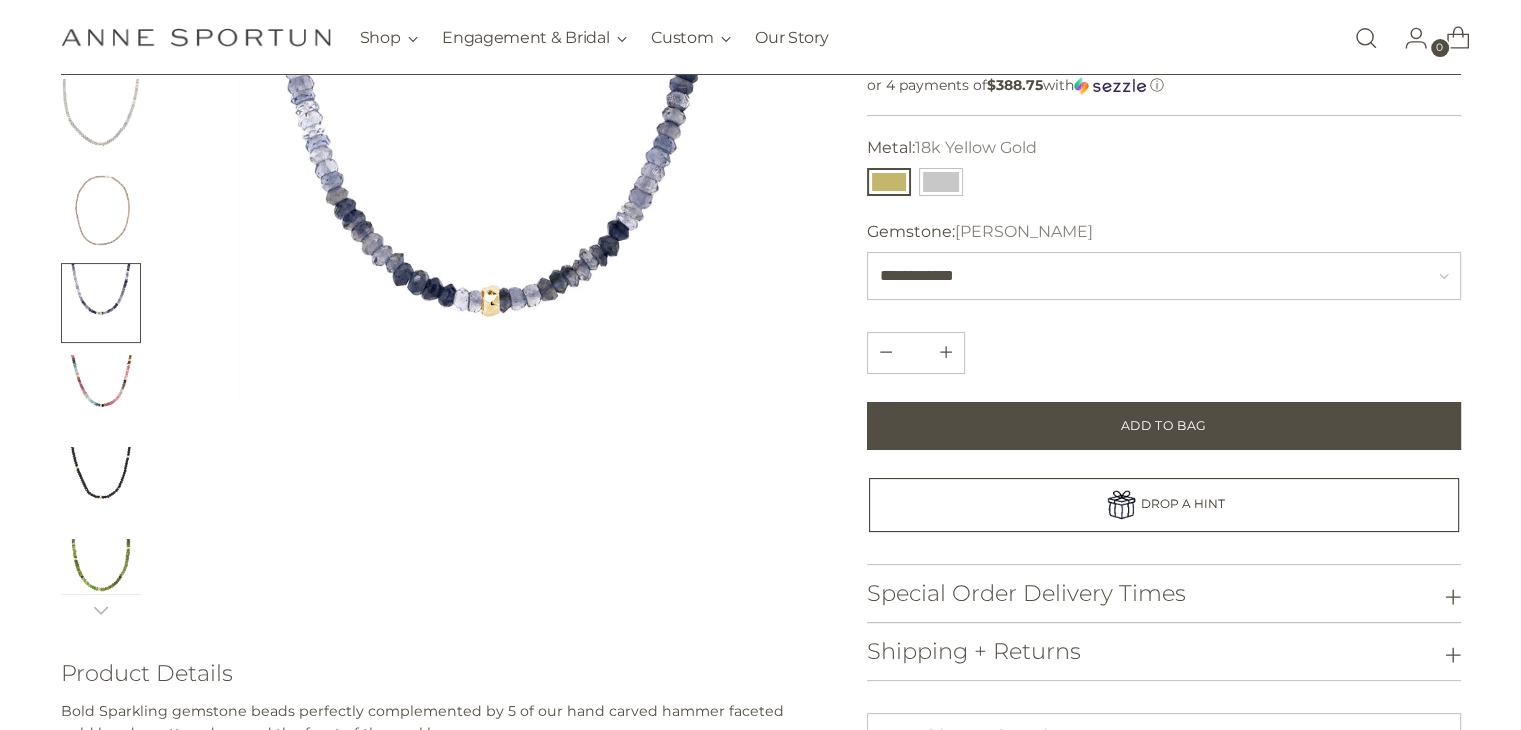 click at bounding box center [101, 211] 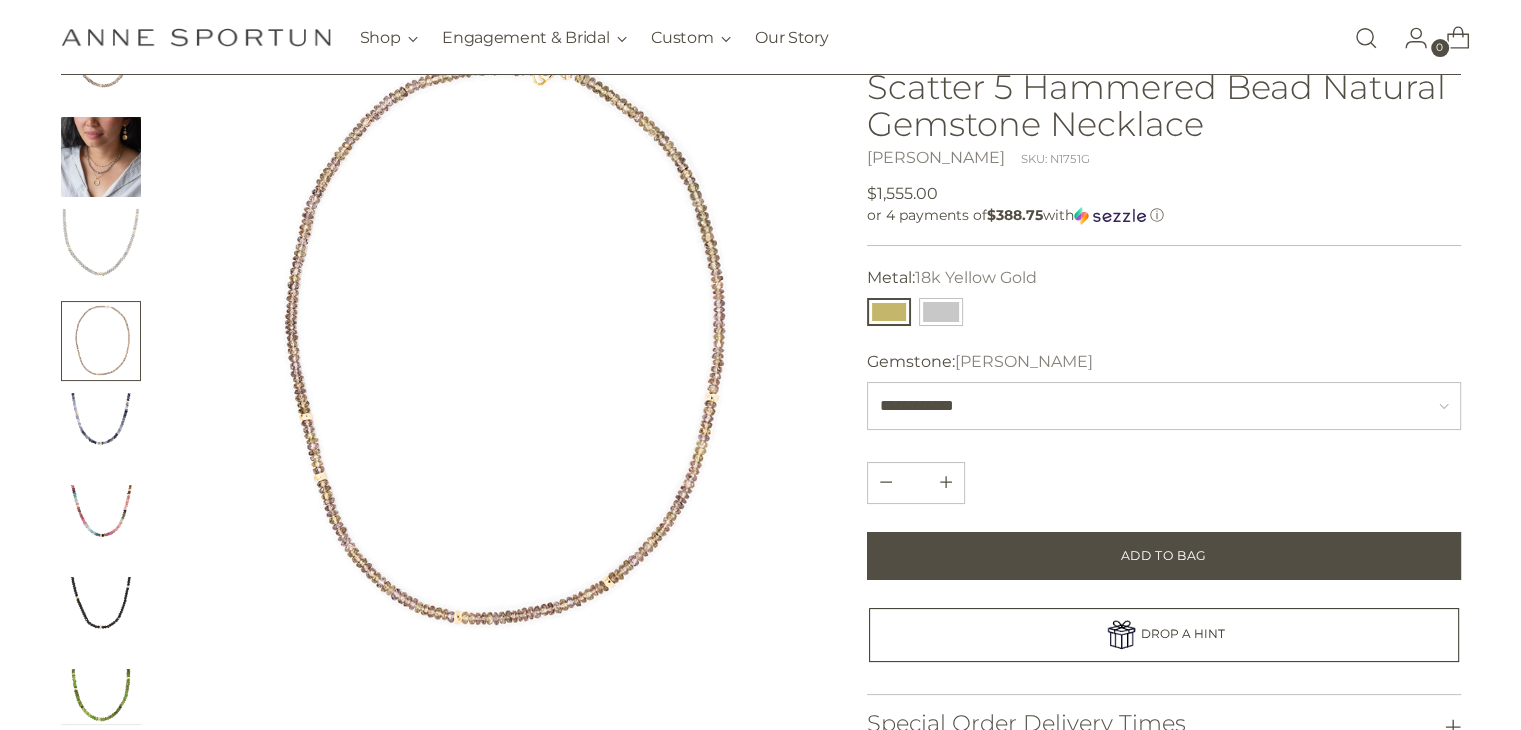 scroll, scrollTop: 0, scrollLeft: 0, axis: both 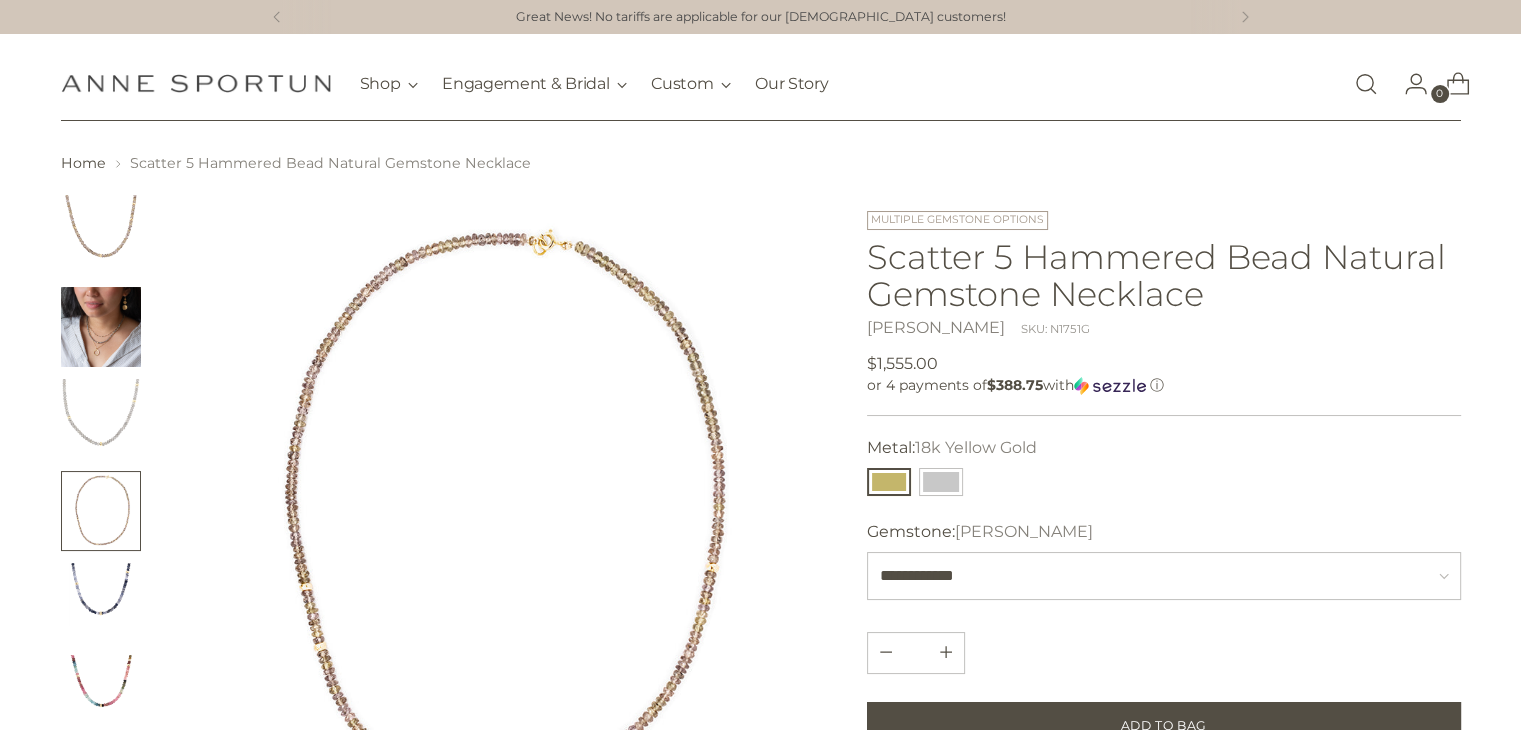 click at bounding box center [101, 327] 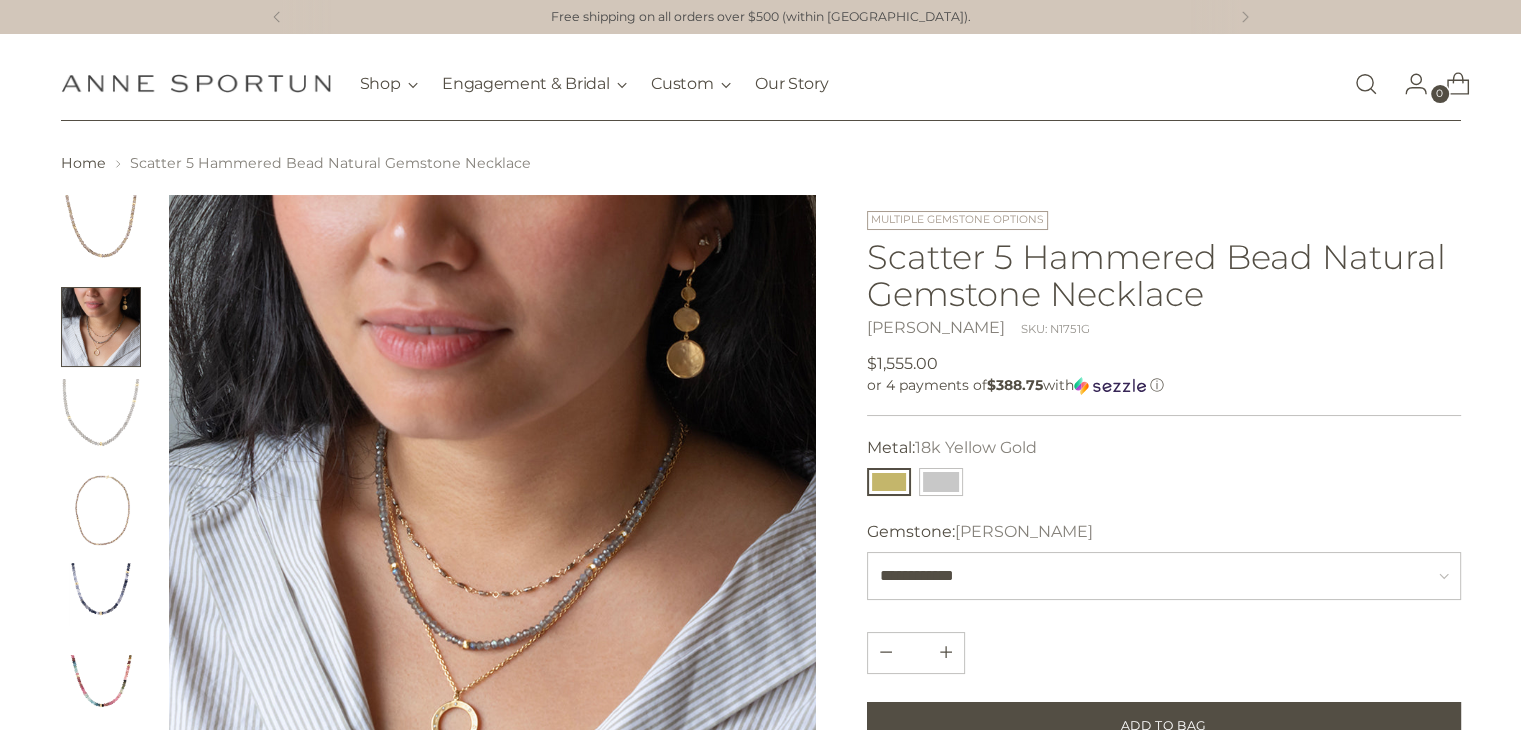 scroll, scrollTop: 200, scrollLeft: 0, axis: vertical 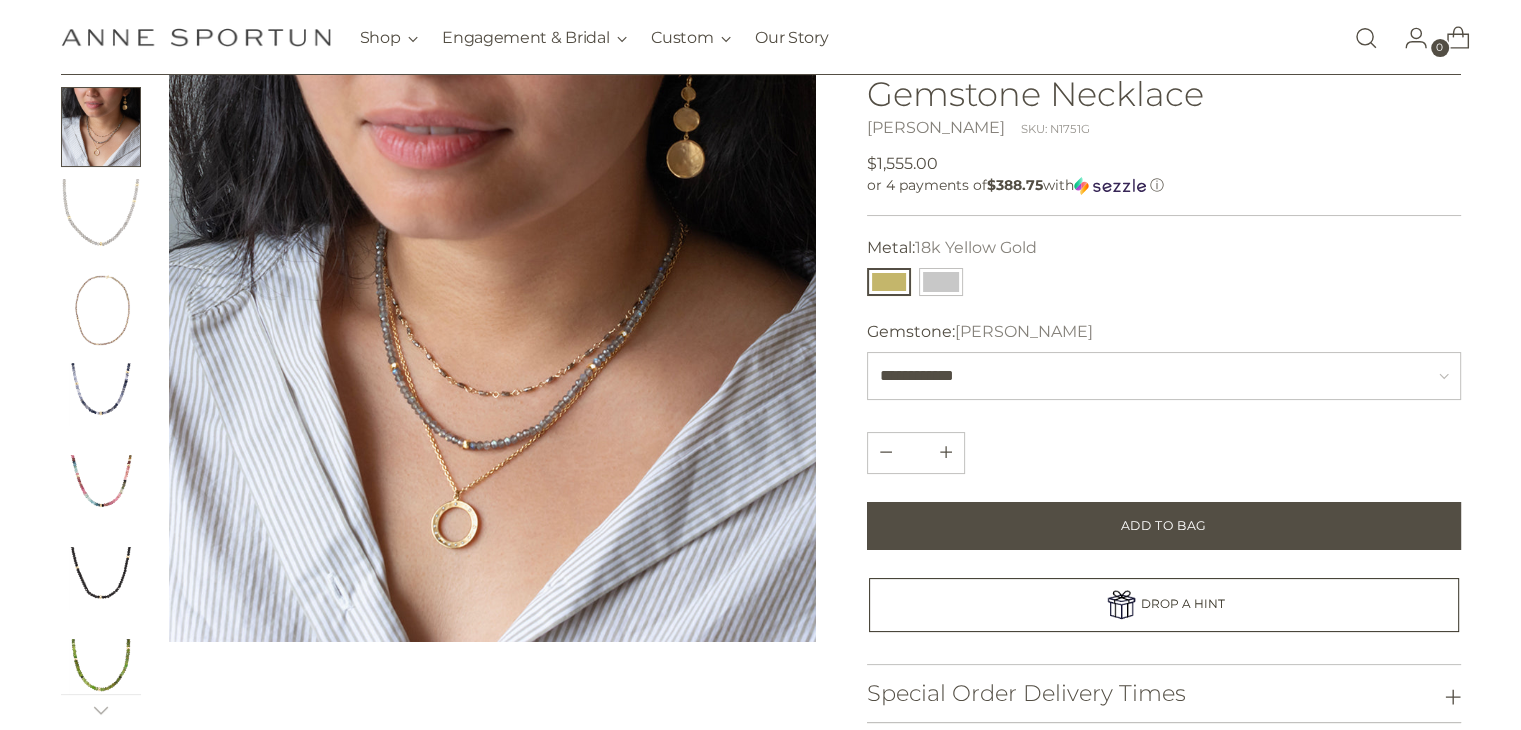 click at bounding box center [493, 319] 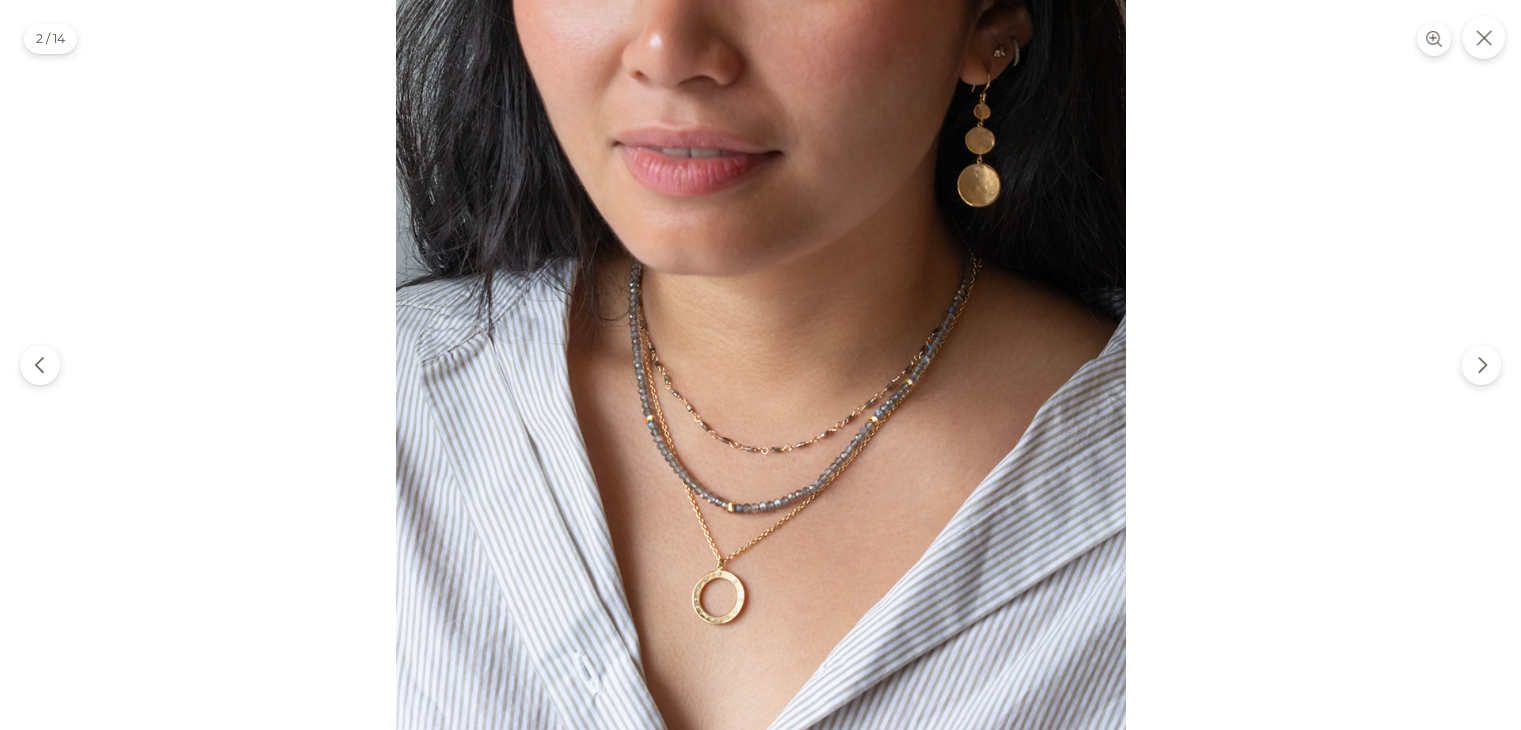 click at bounding box center [761, 365] 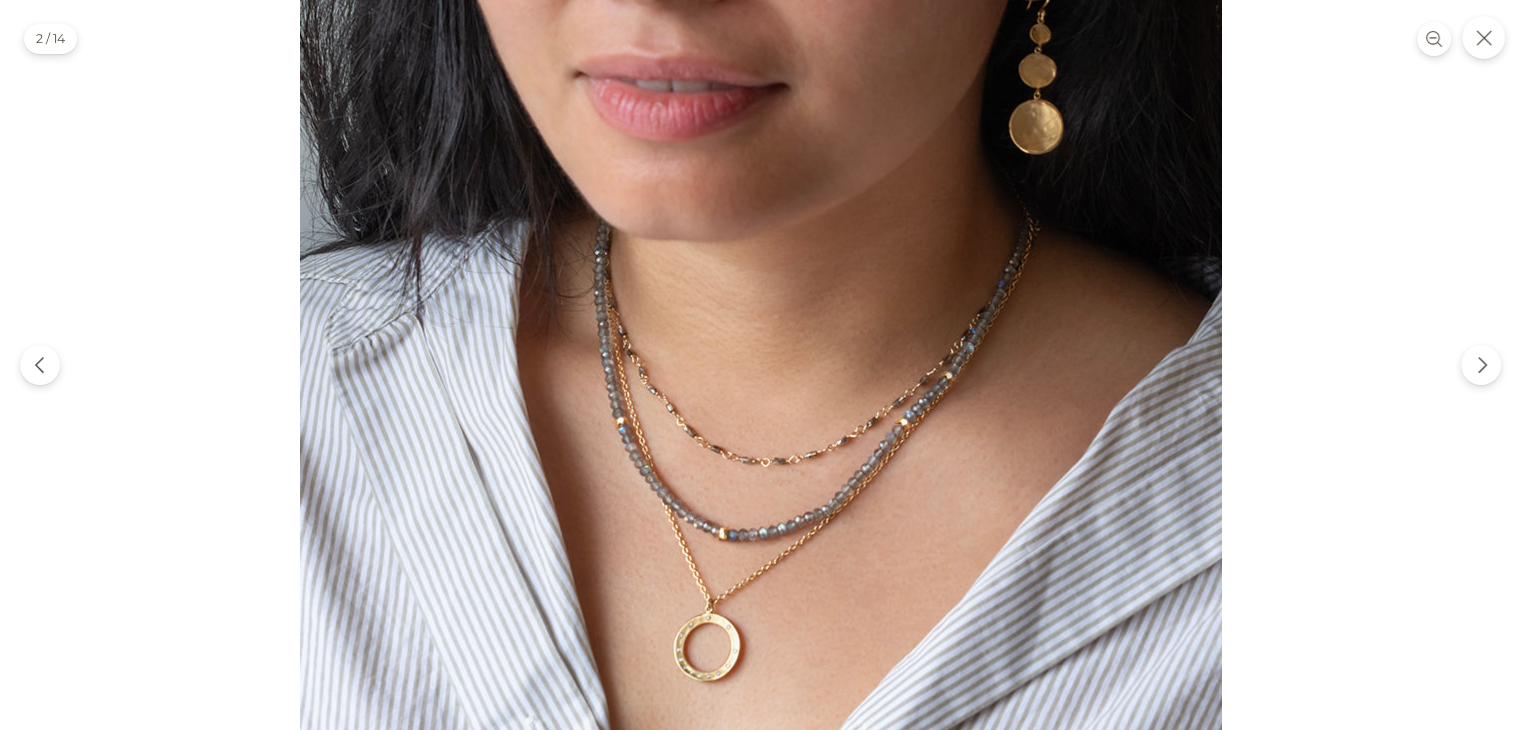 click at bounding box center (761, 354) 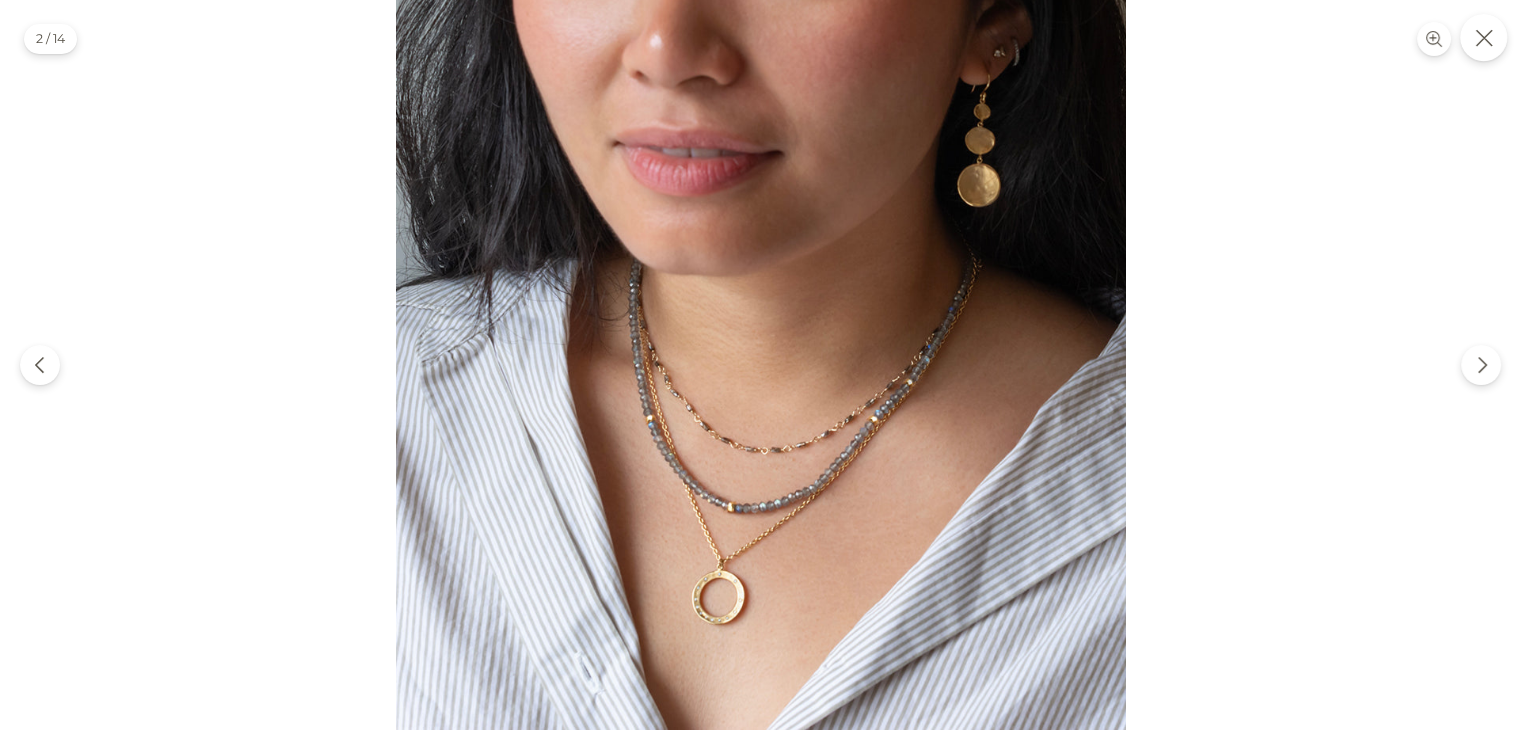 click at bounding box center (1483, 37) 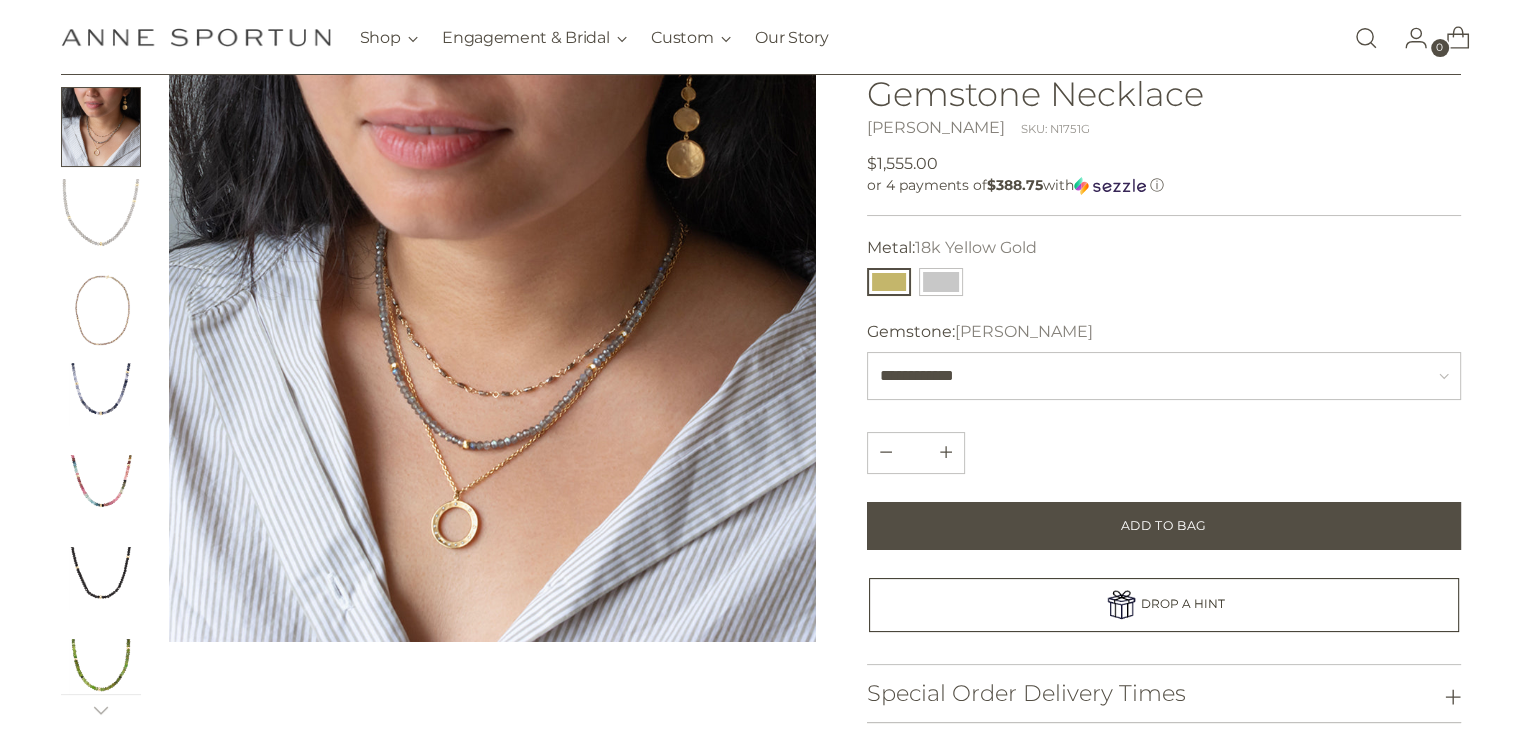 click at bounding box center (101, 587) 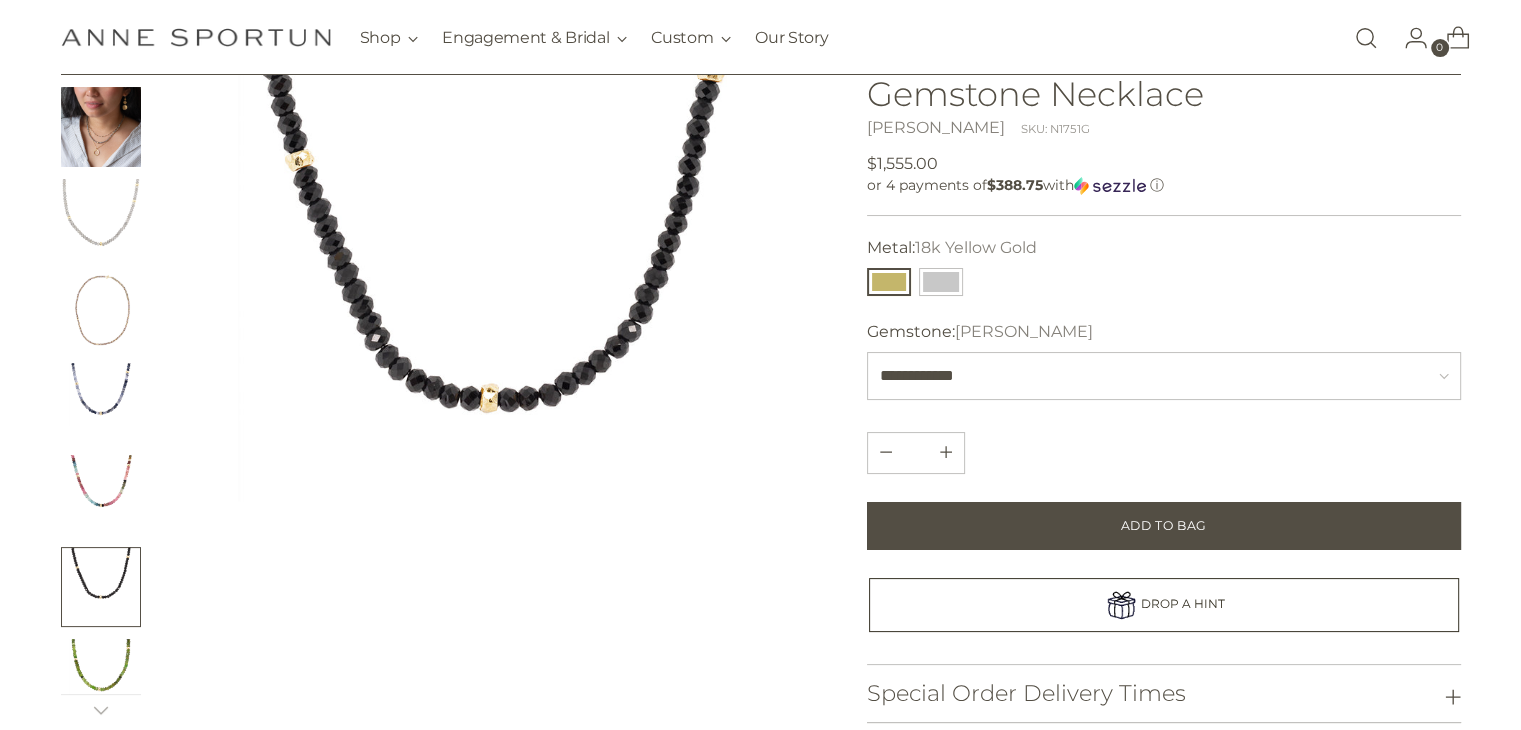 click at bounding box center (101, 679) 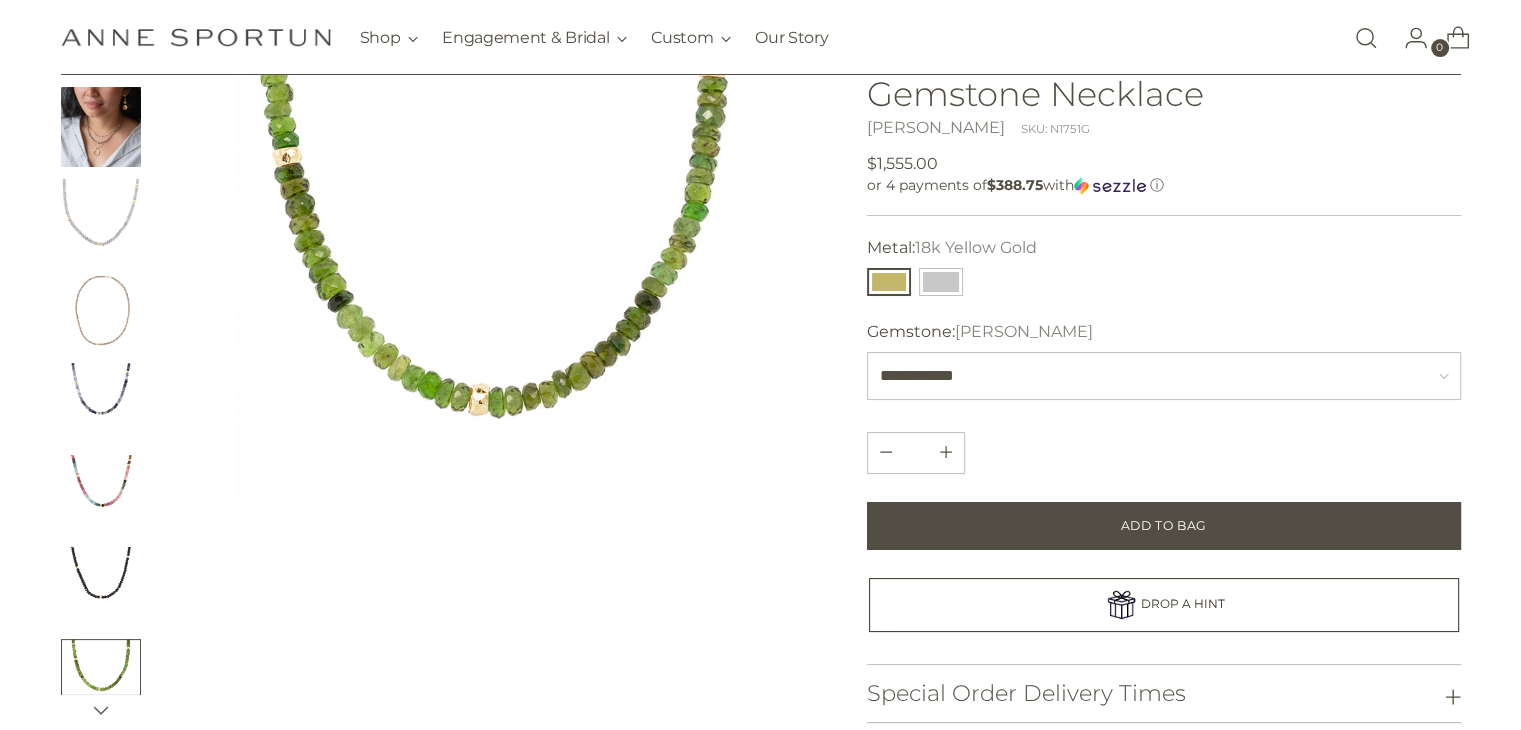 click 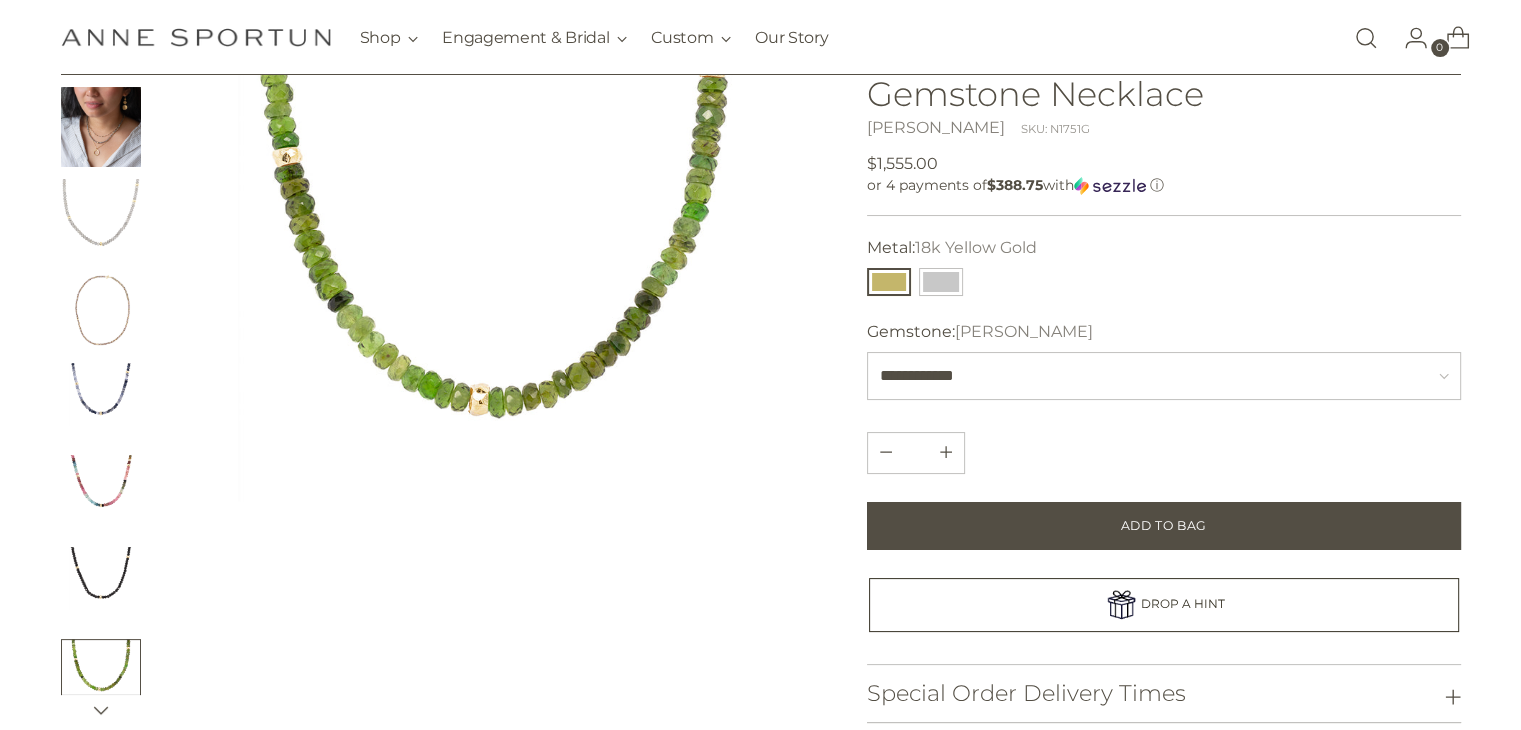 scroll, scrollTop: 100, scrollLeft: 0, axis: vertical 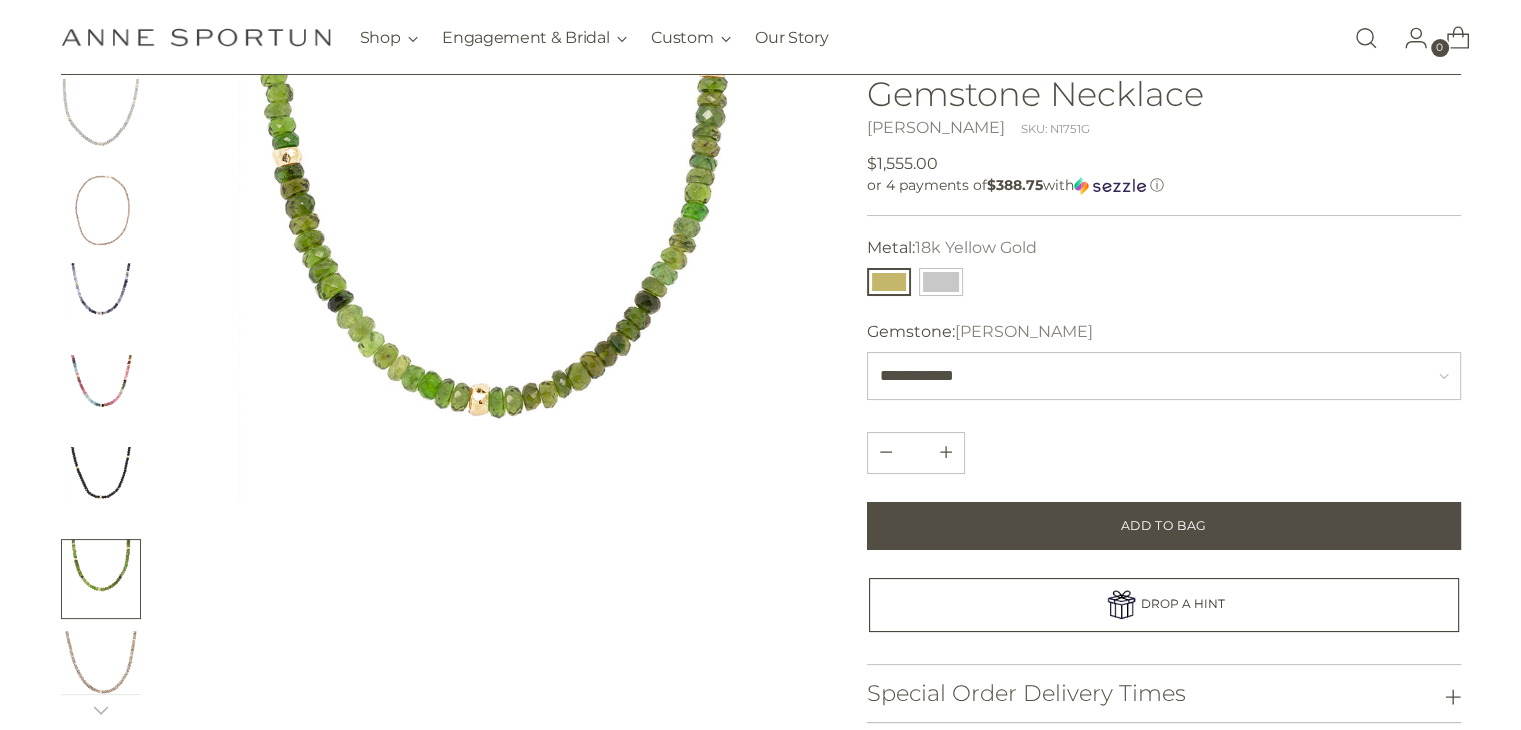 click at bounding box center (101, 671) 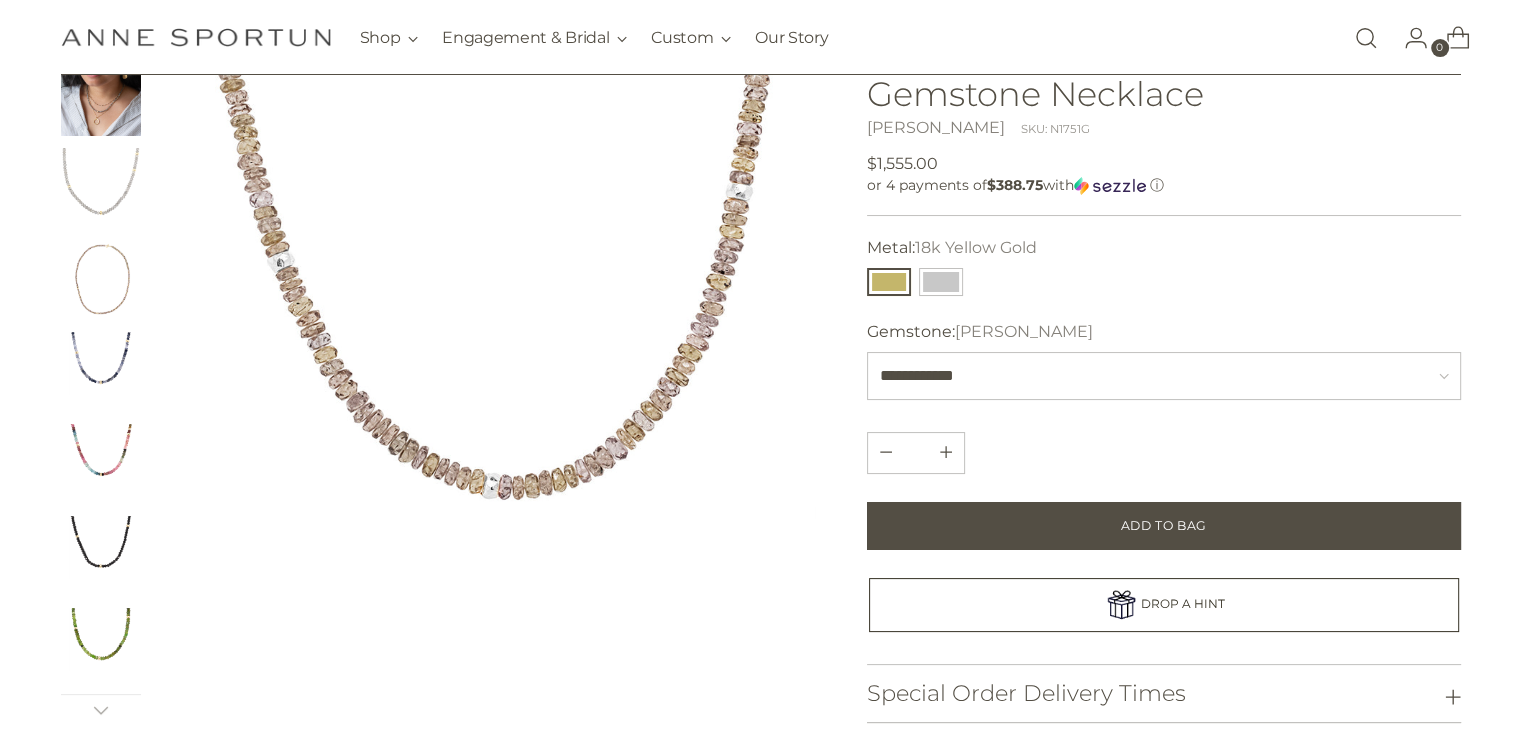 scroll, scrollTop: 0, scrollLeft: 0, axis: both 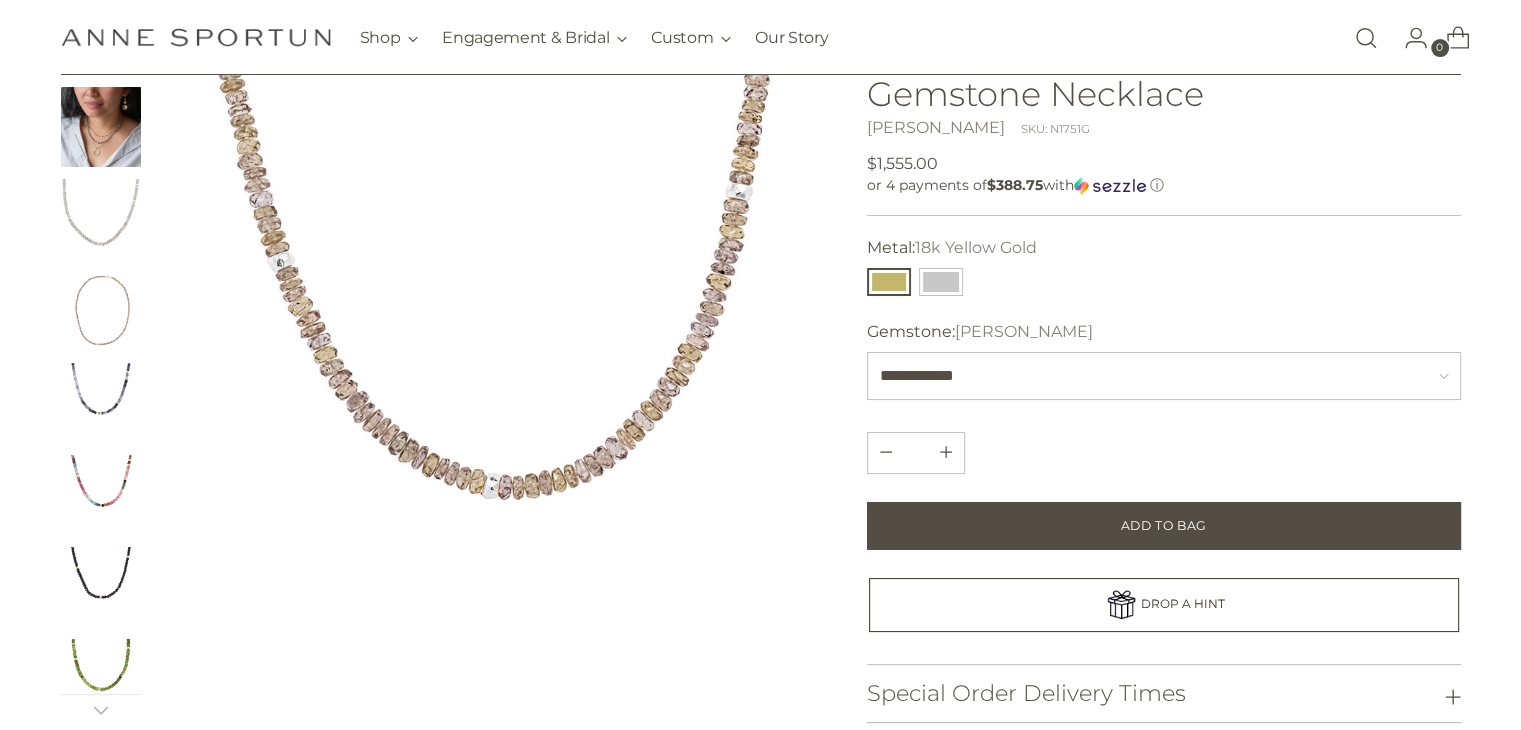 click at bounding box center (101, 127) 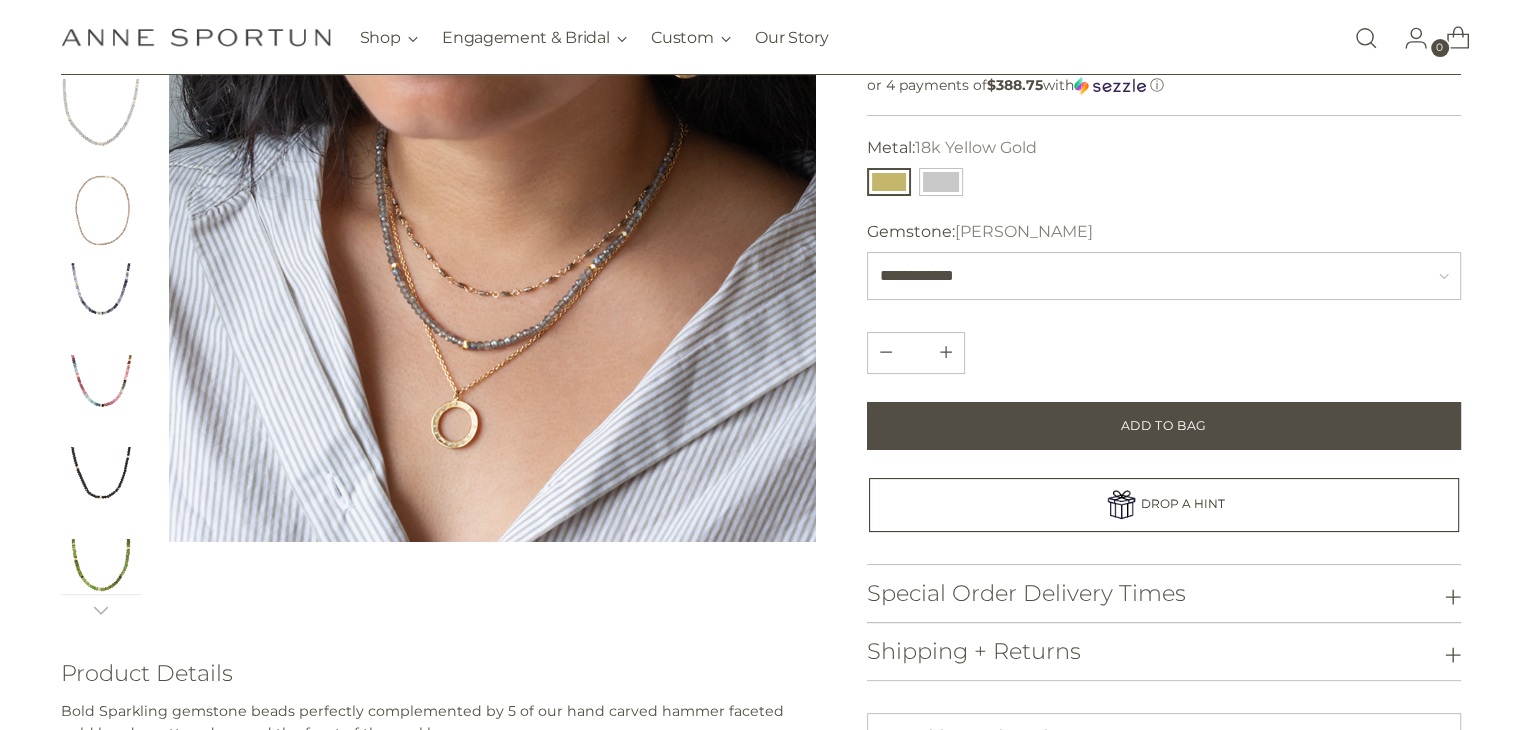 scroll, scrollTop: 200, scrollLeft: 0, axis: vertical 